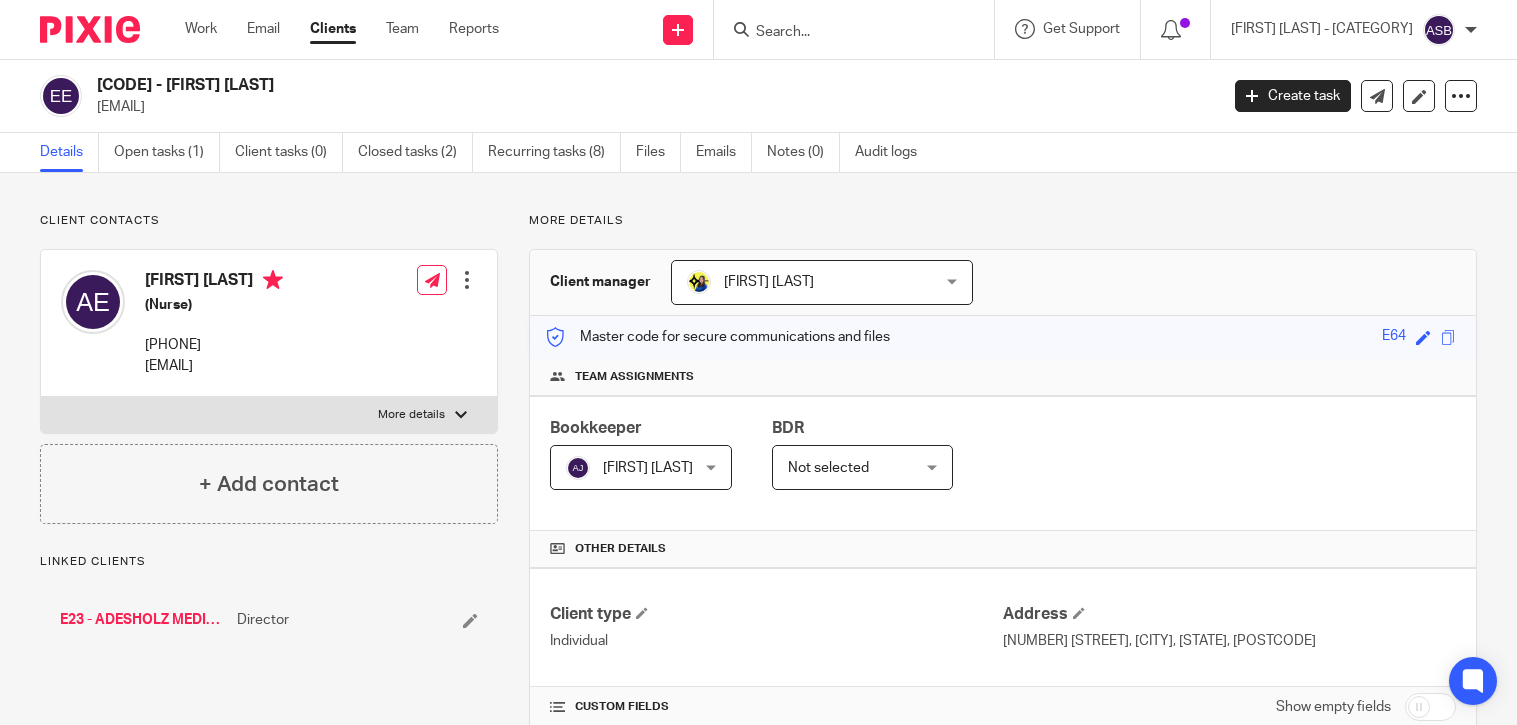 scroll, scrollTop: 0, scrollLeft: 0, axis: both 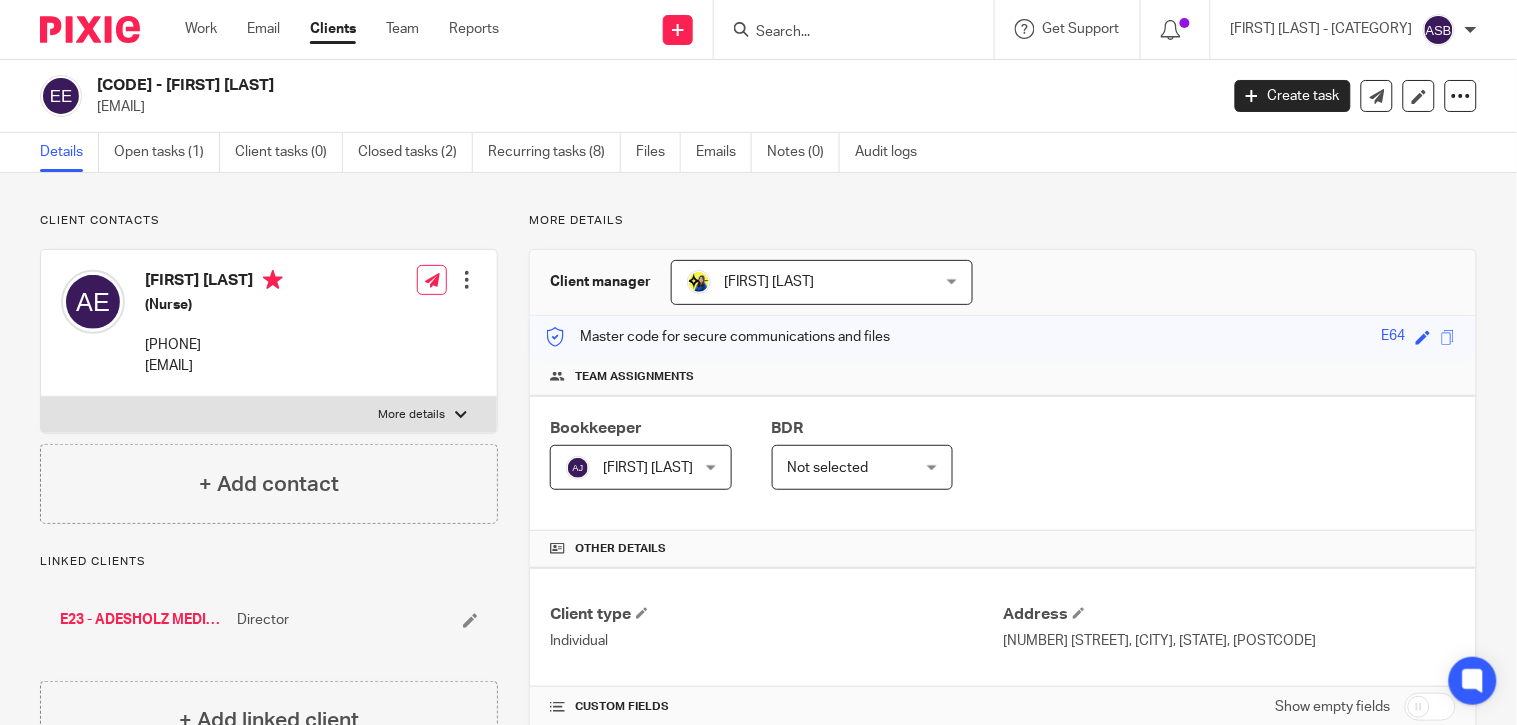 click at bounding box center (844, 33) 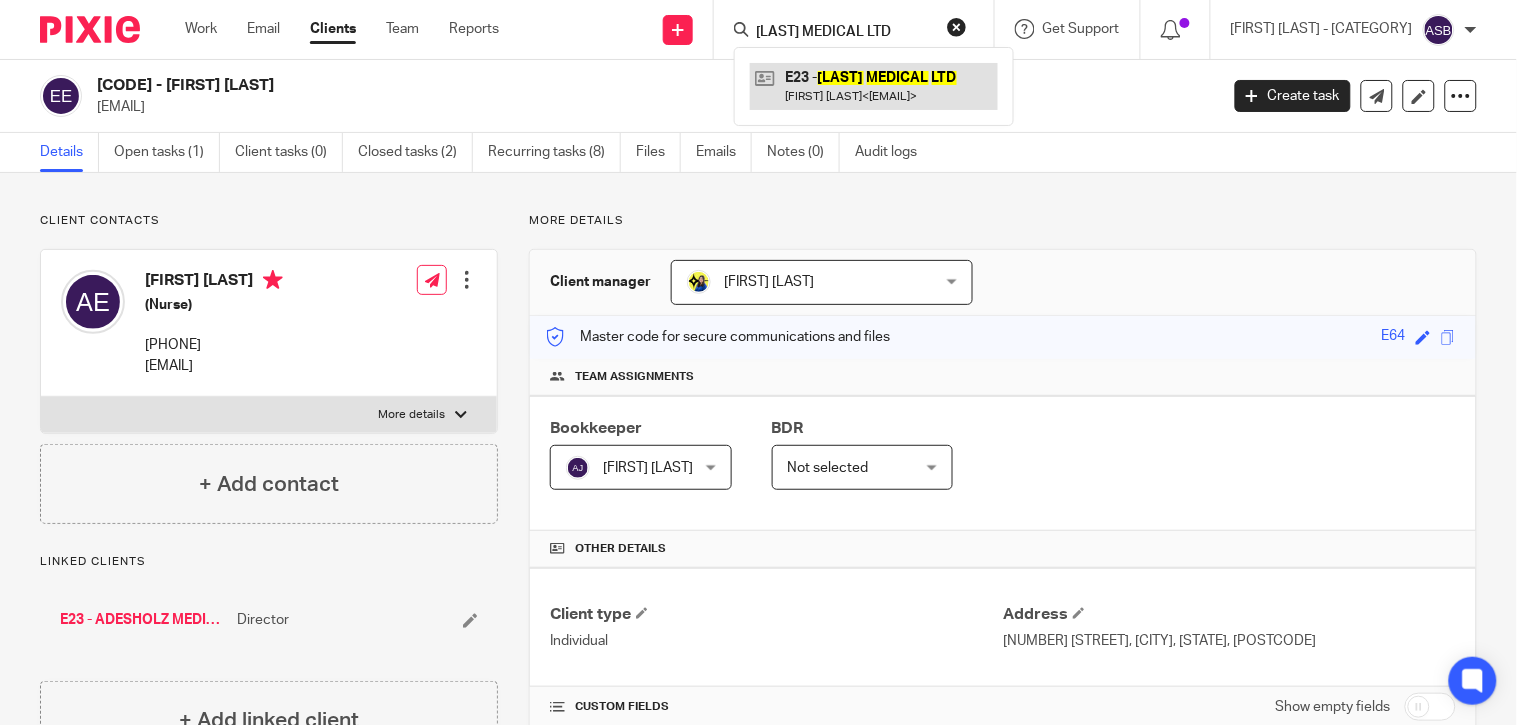type on "ADESHOLZ MEDICAL LTD" 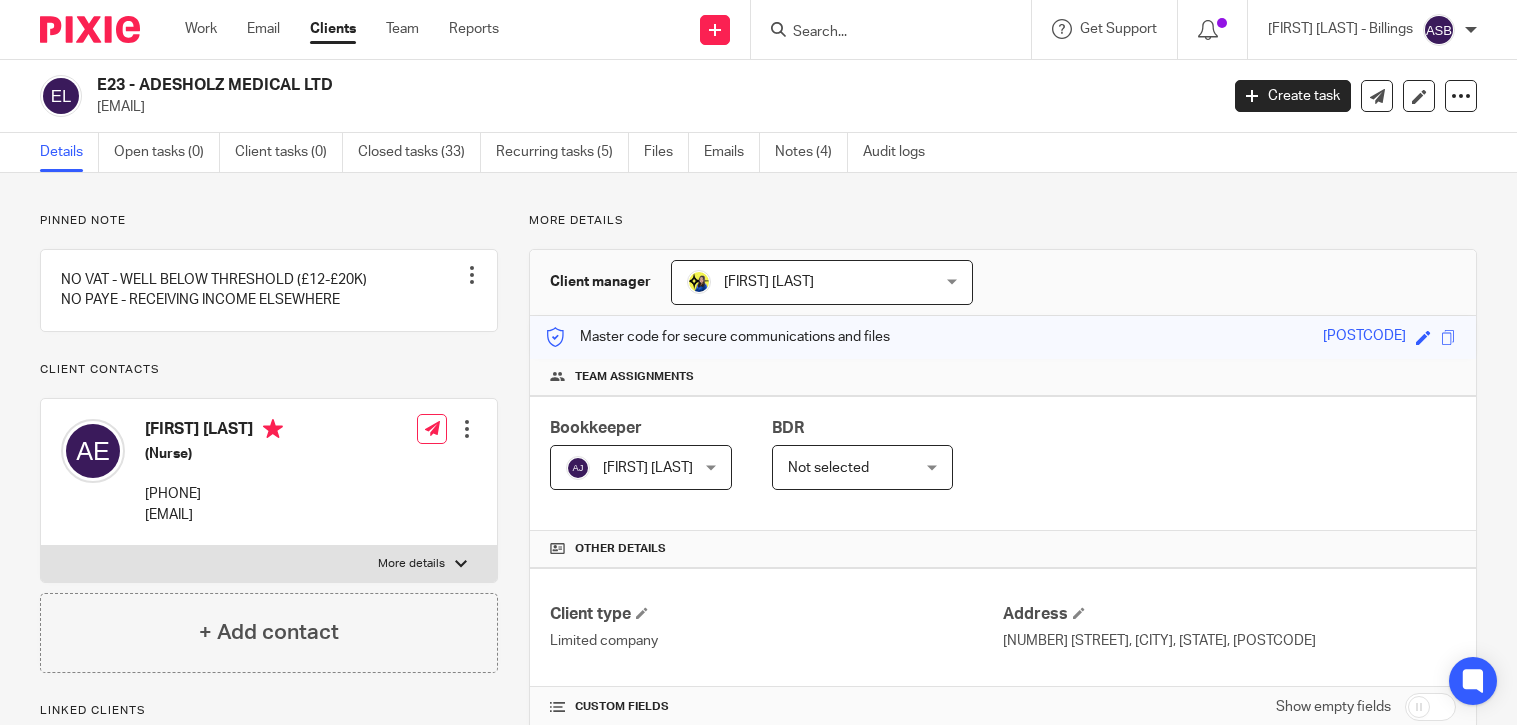 scroll, scrollTop: 0, scrollLeft: 0, axis: both 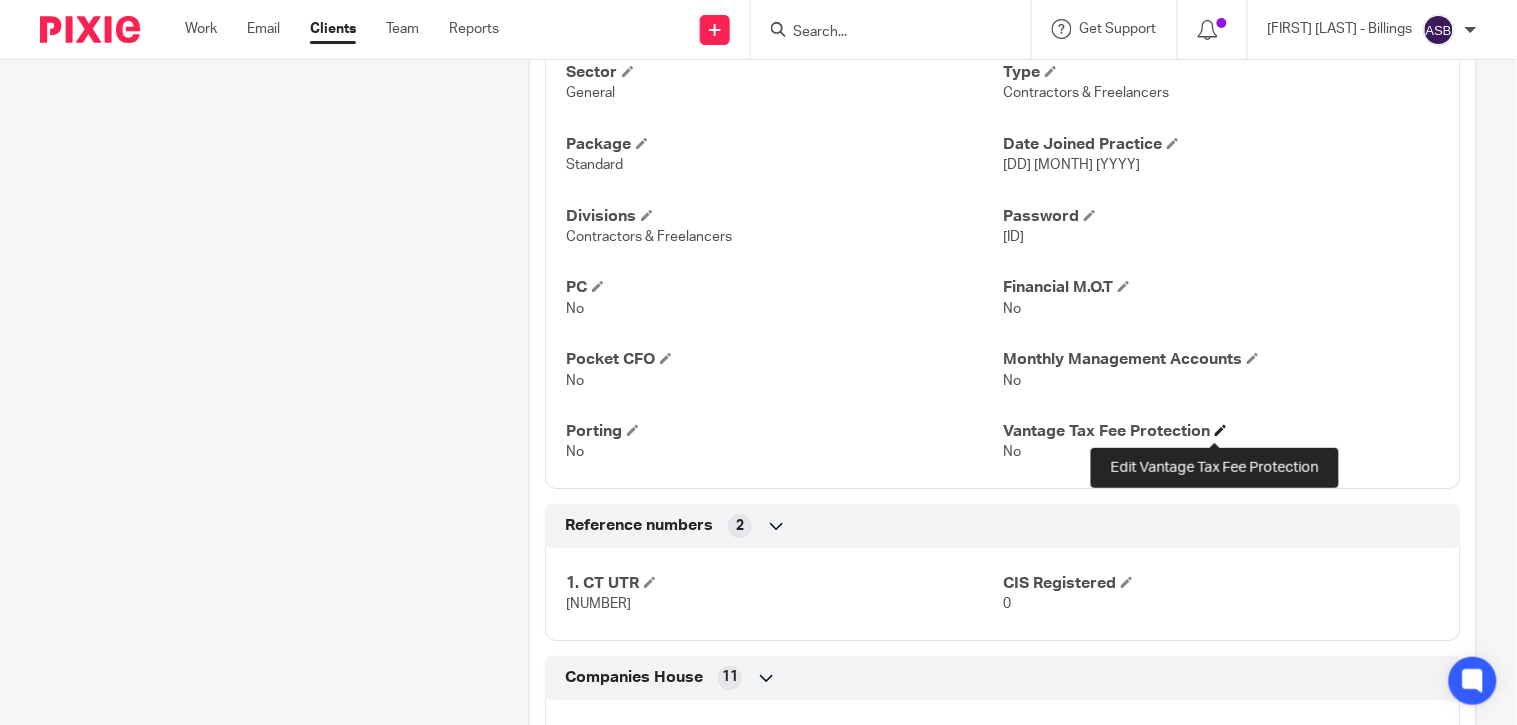 click at bounding box center [1221, 430] 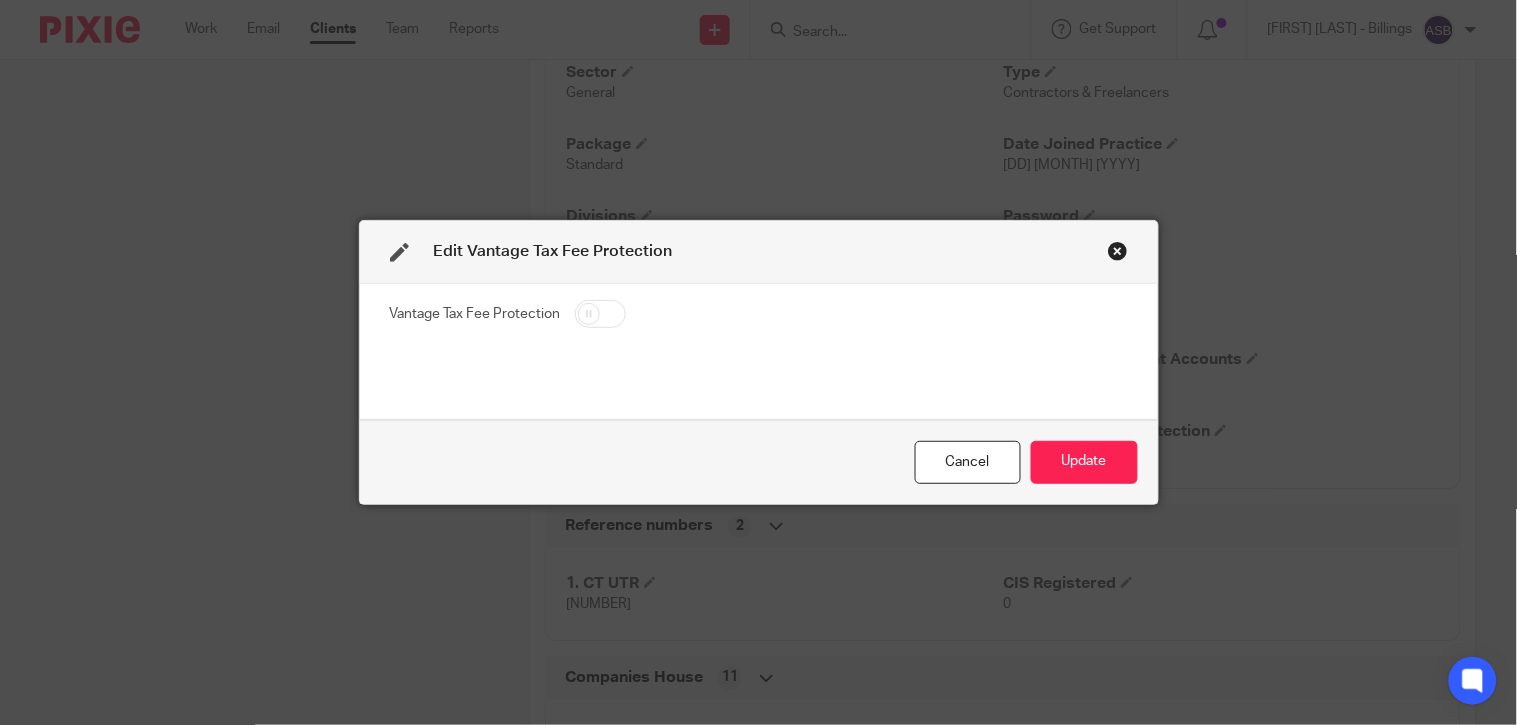 click at bounding box center (600, 314) 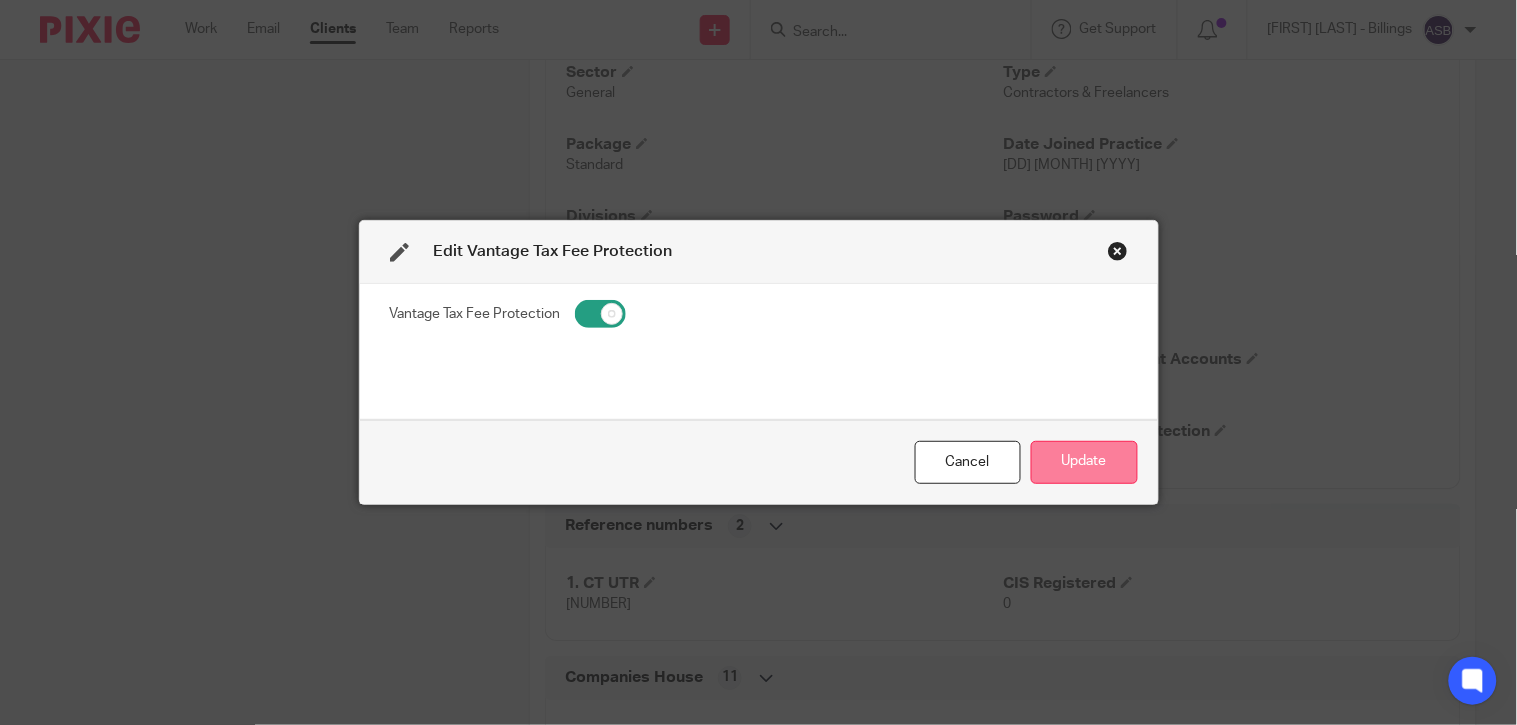 click on "Update" at bounding box center [1084, 462] 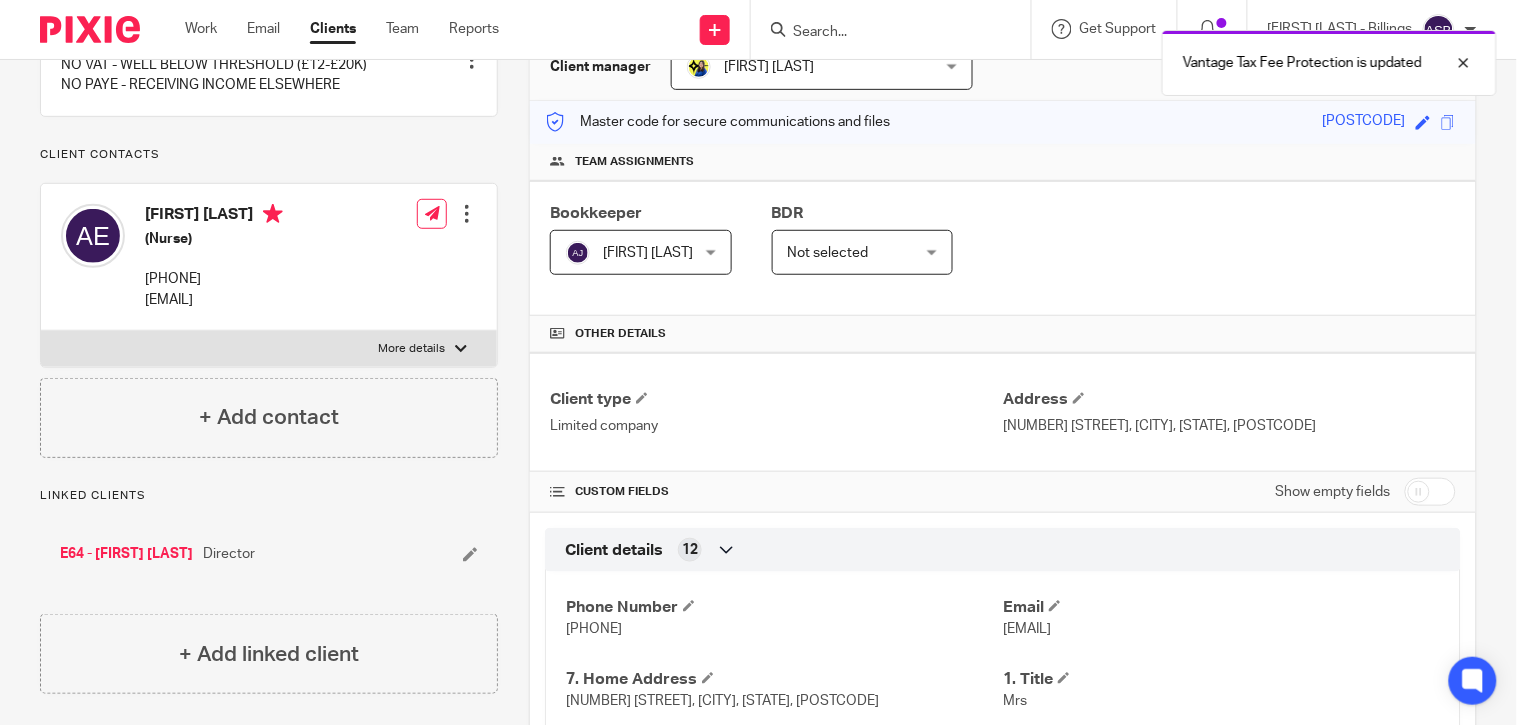 scroll, scrollTop: 0, scrollLeft: 0, axis: both 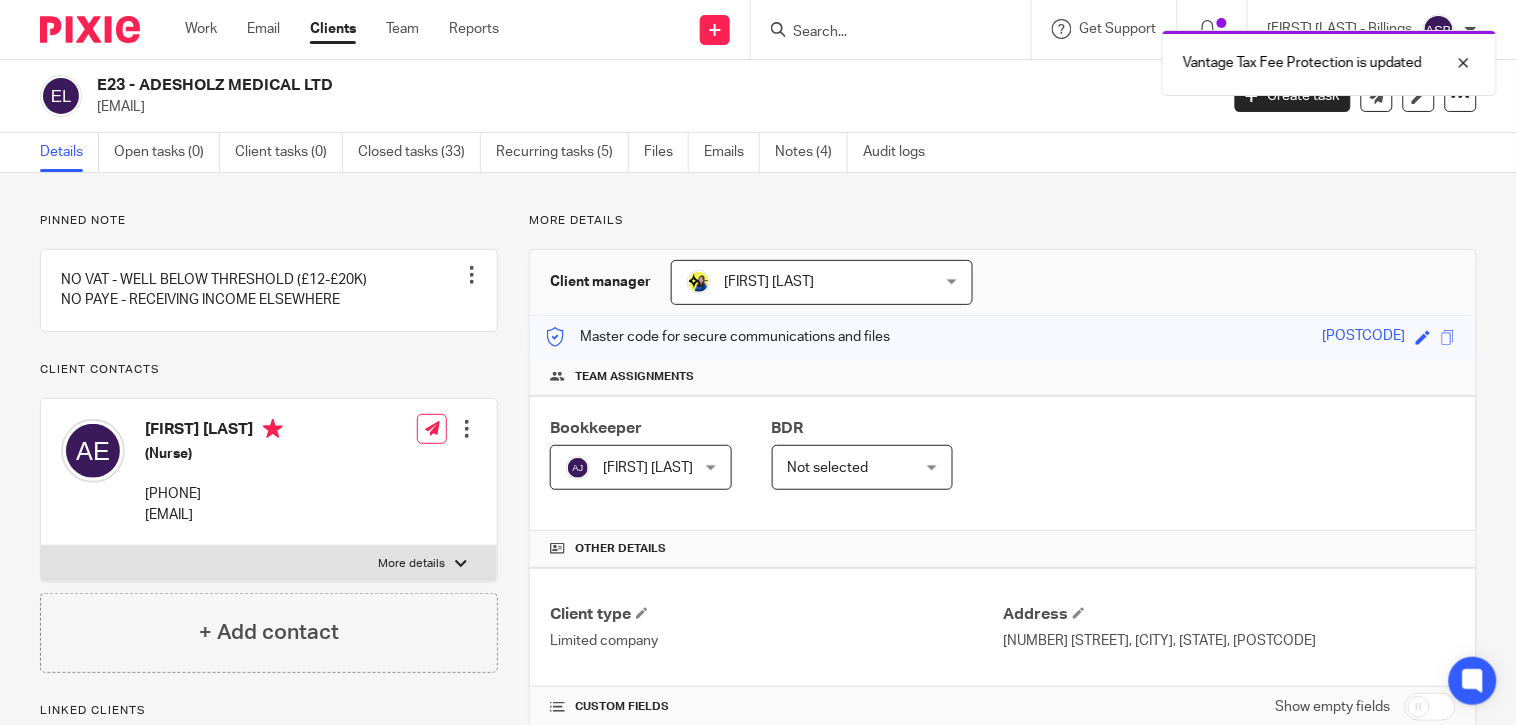 click on "Vantage Tax Fee Protection is updated" at bounding box center [1128, 58] 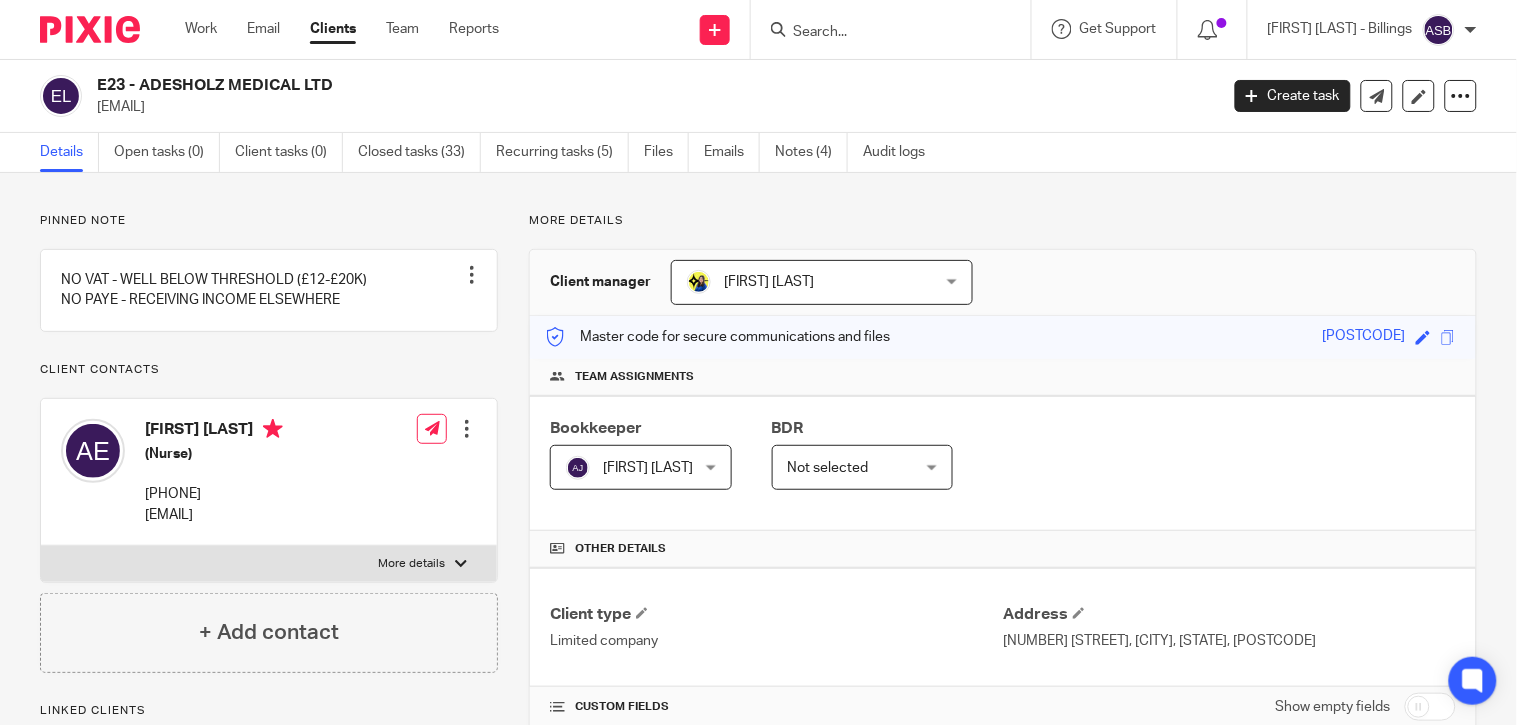 click at bounding box center (881, 33) 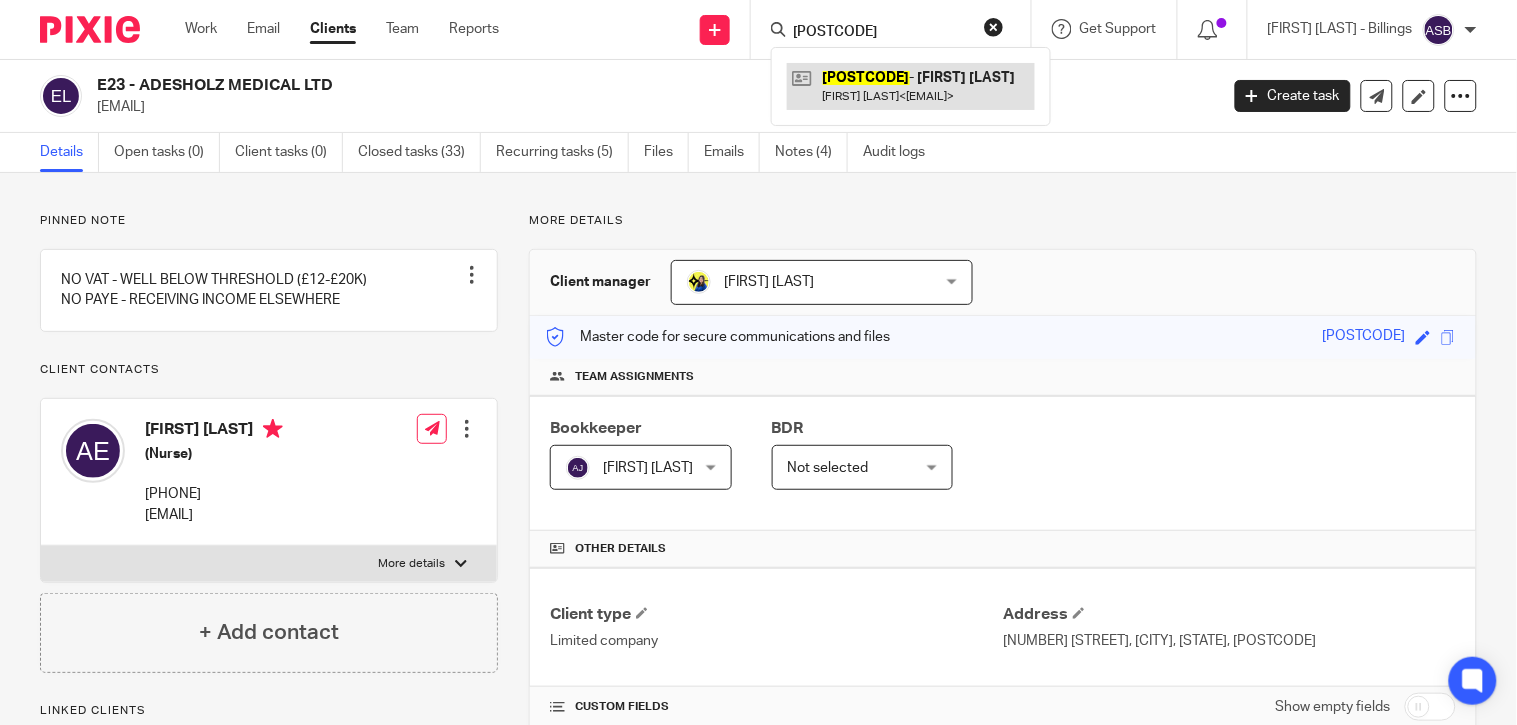type on "E64" 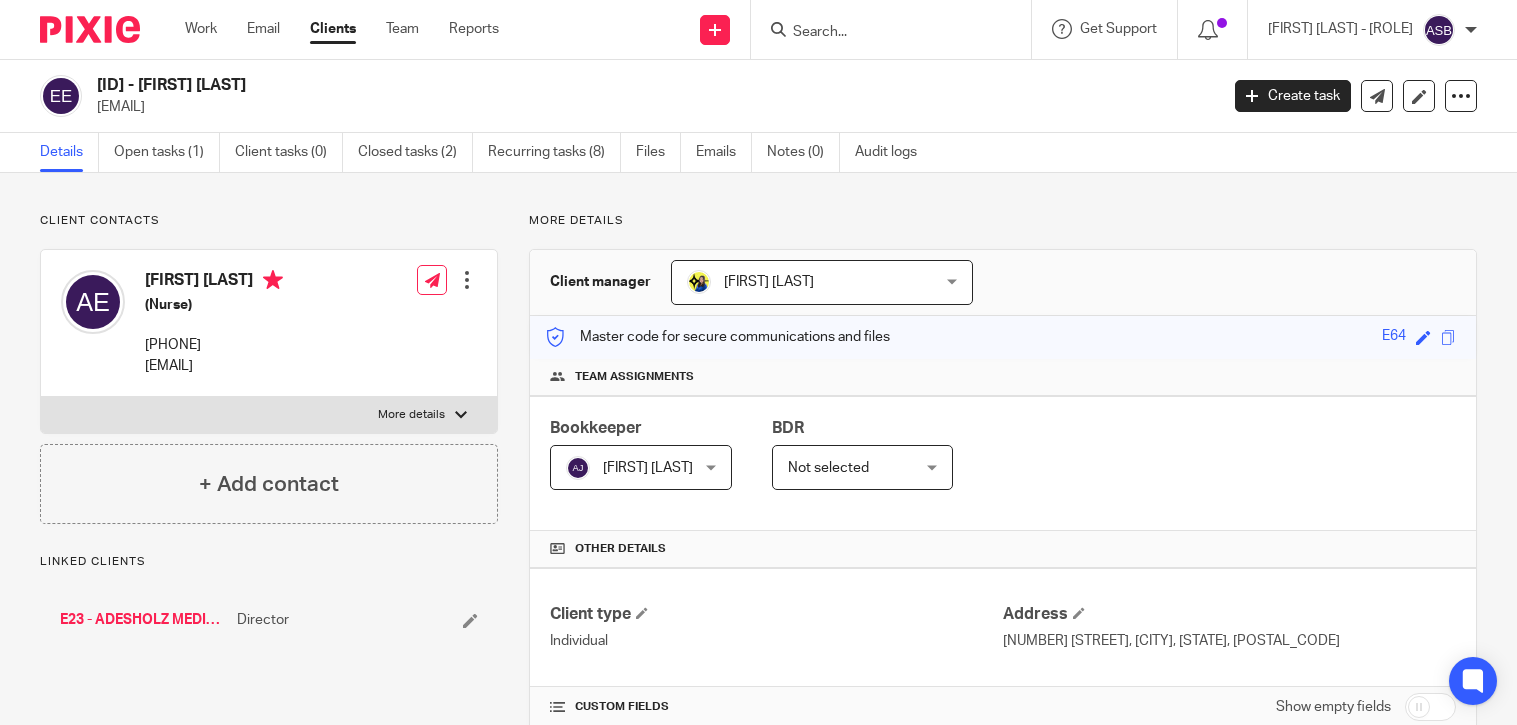 scroll, scrollTop: 0, scrollLeft: 0, axis: both 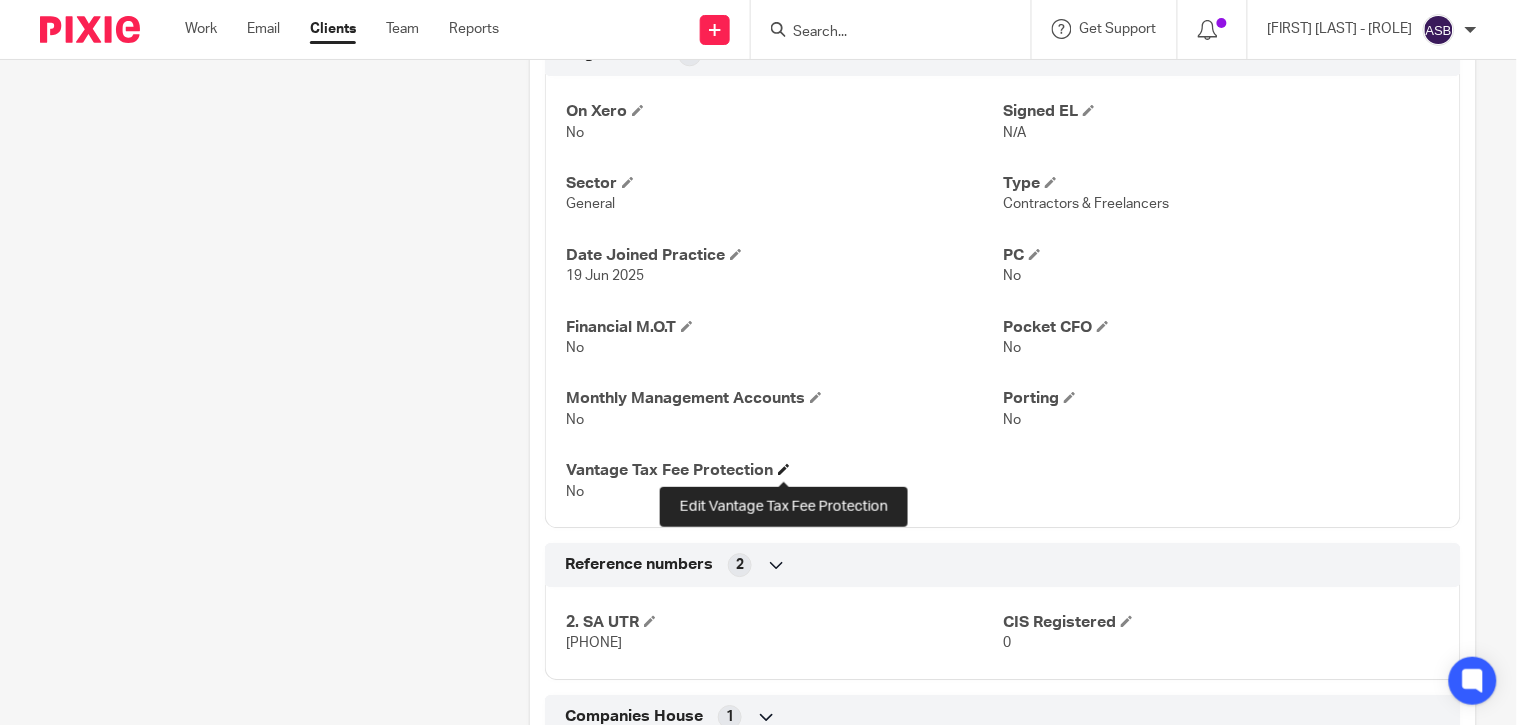 click at bounding box center [784, 469] 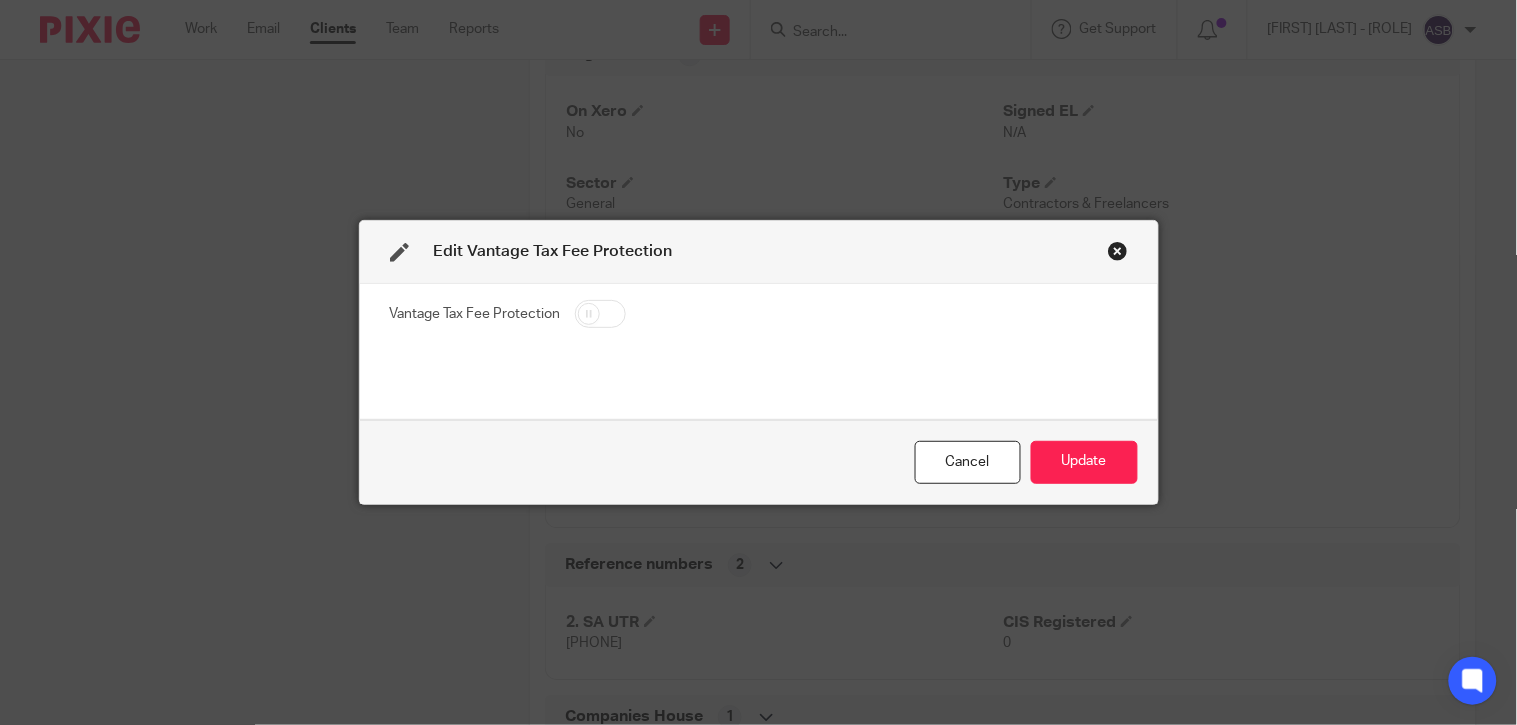 click at bounding box center [600, 314] 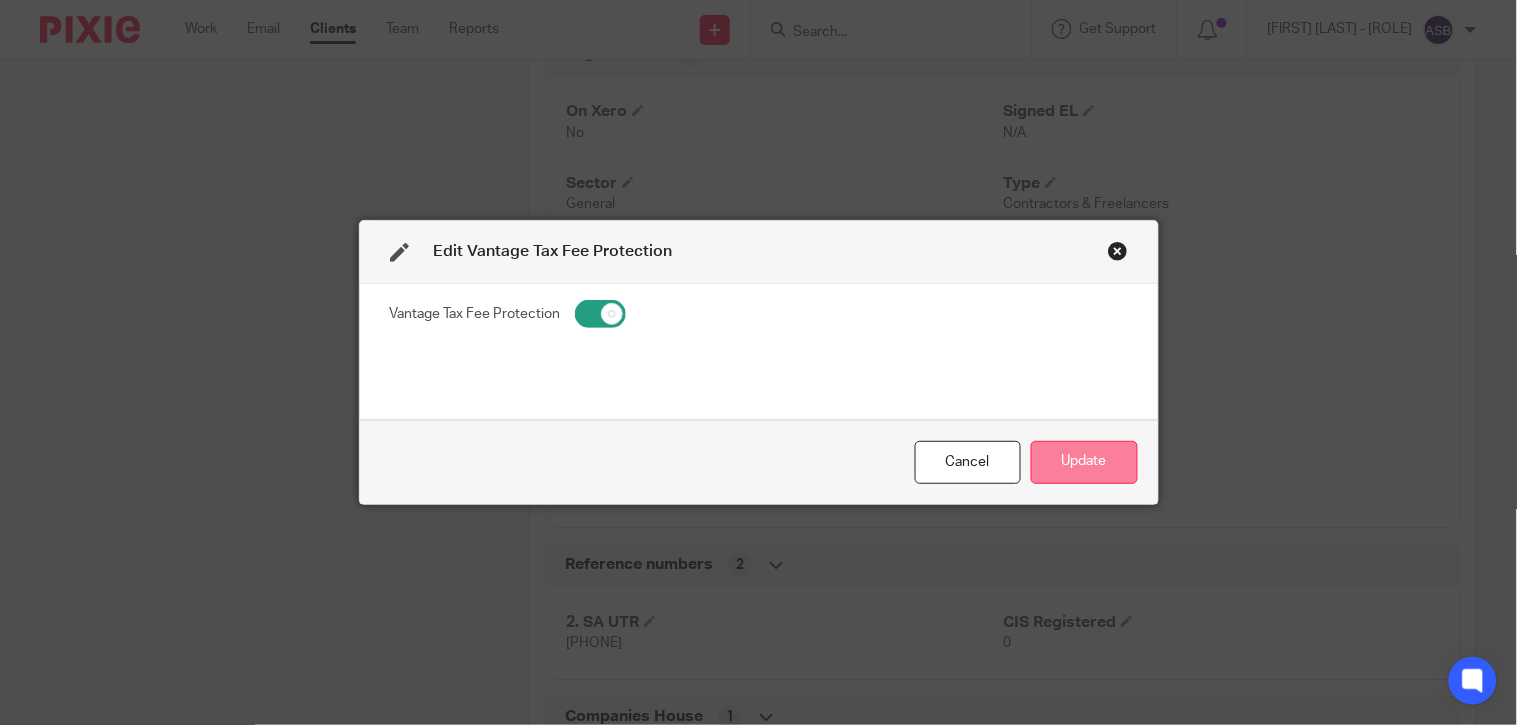 click on "Update" at bounding box center [1084, 462] 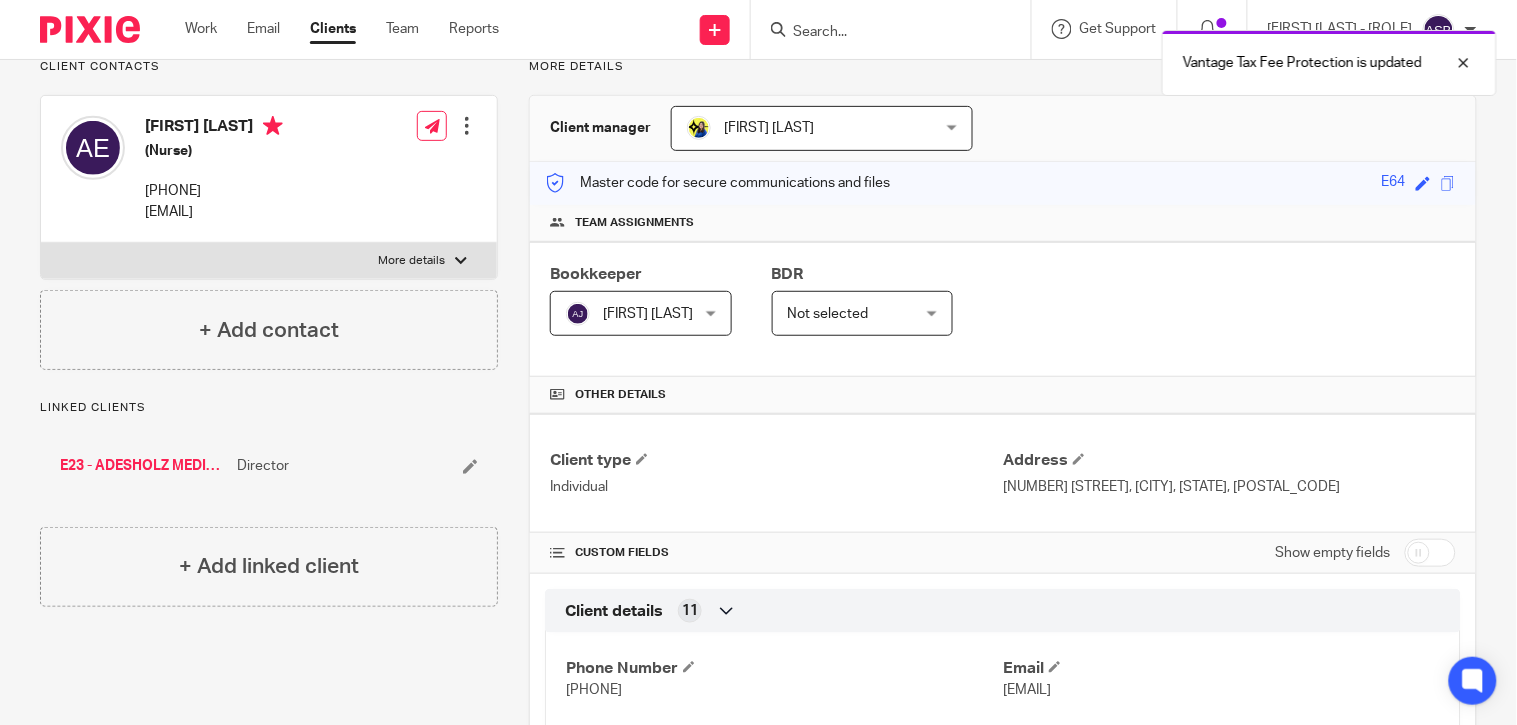 scroll, scrollTop: 0, scrollLeft: 0, axis: both 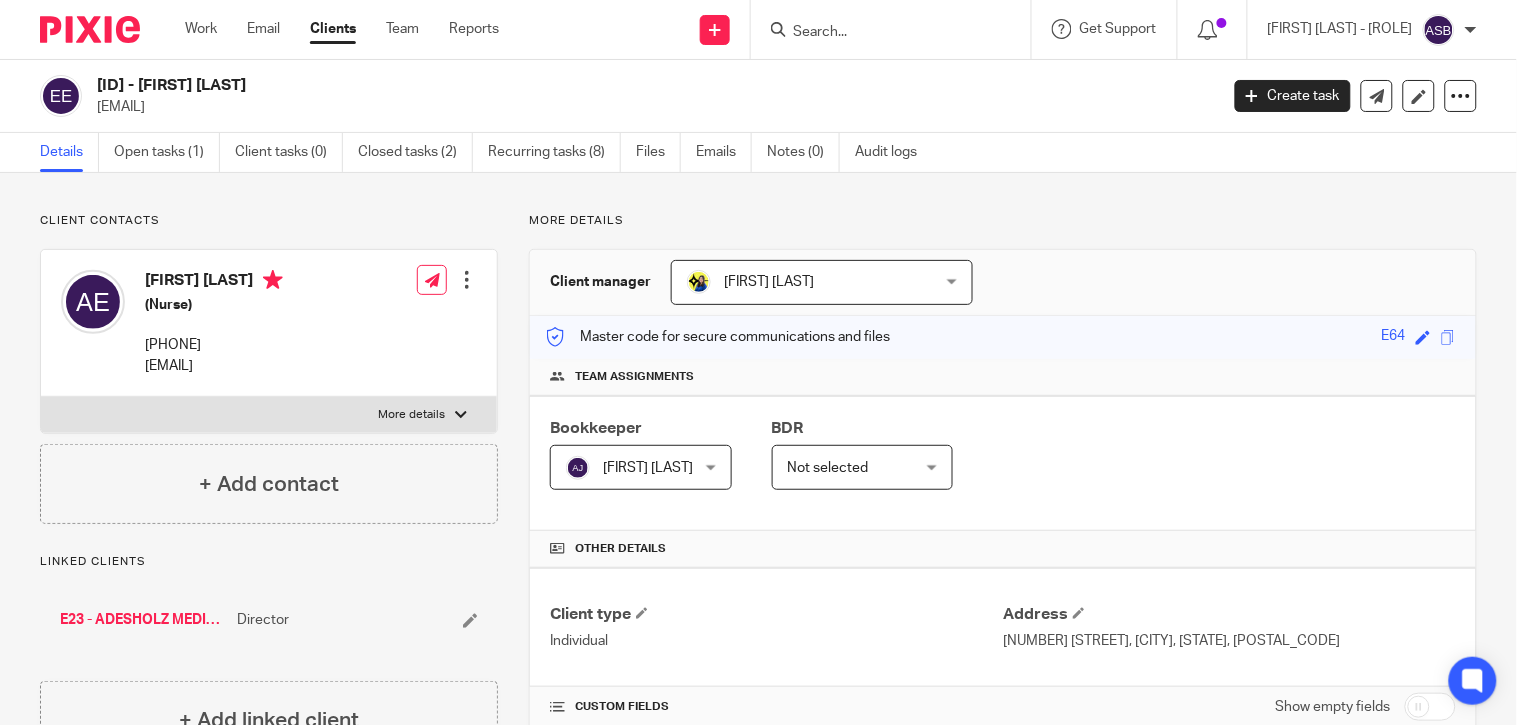 click at bounding box center [881, 33] 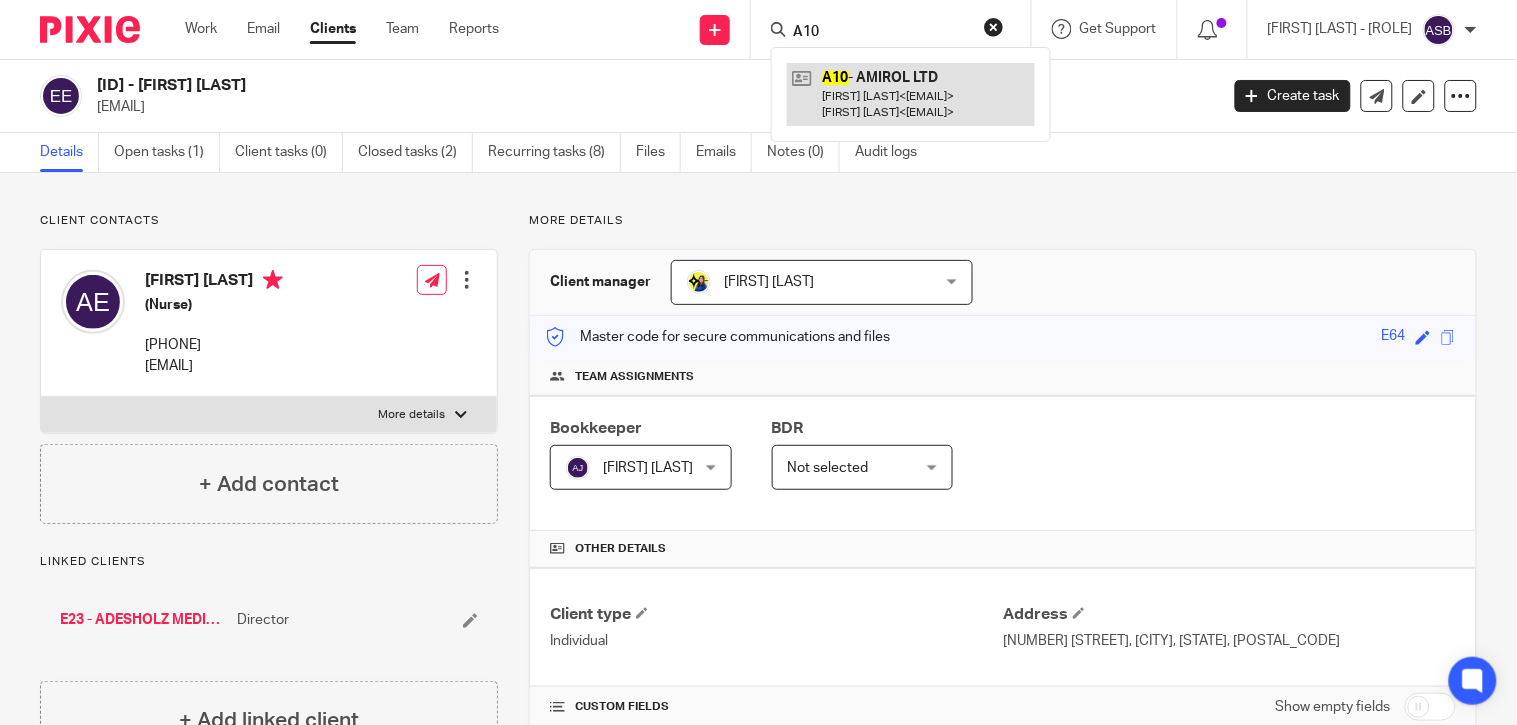 type on "A10" 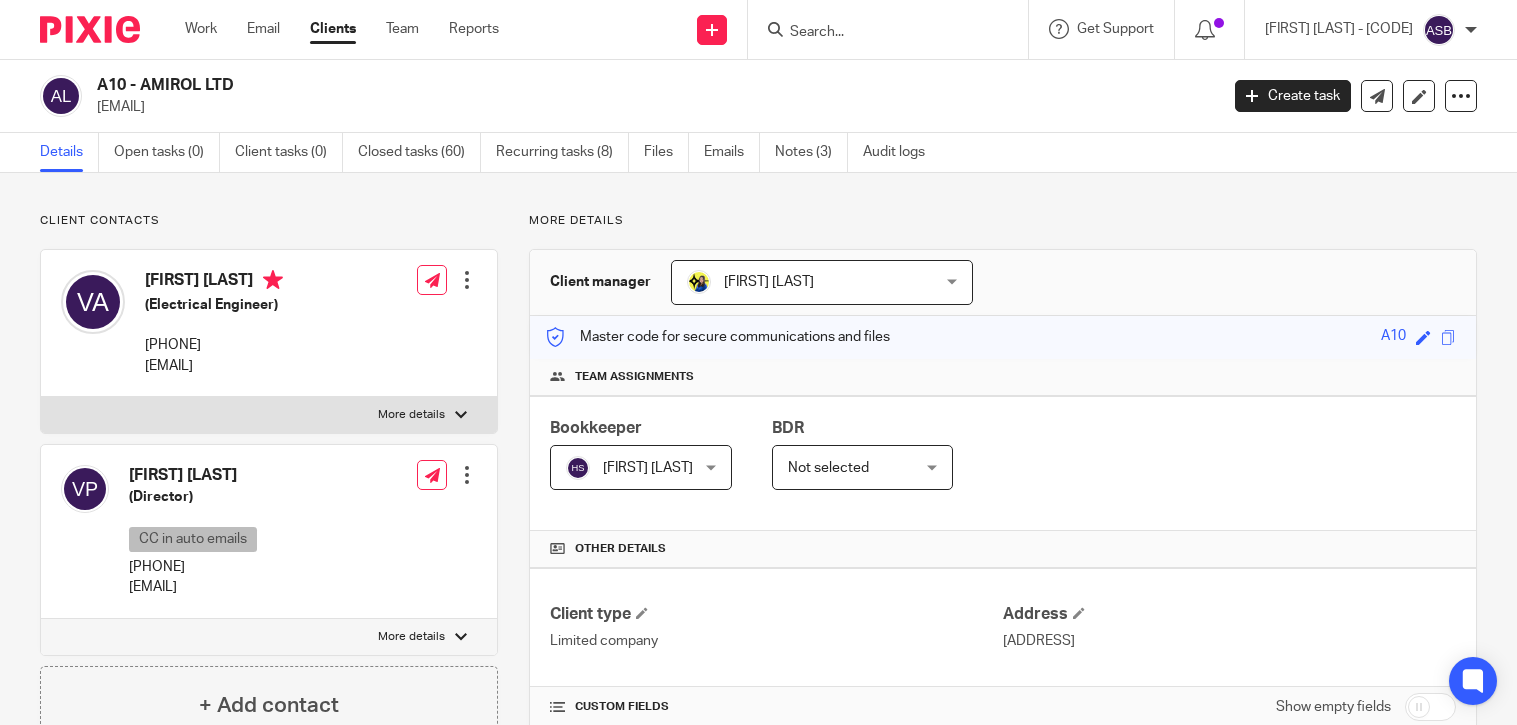 scroll, scrollTop: 0, scrollLeft: 0, axis: both 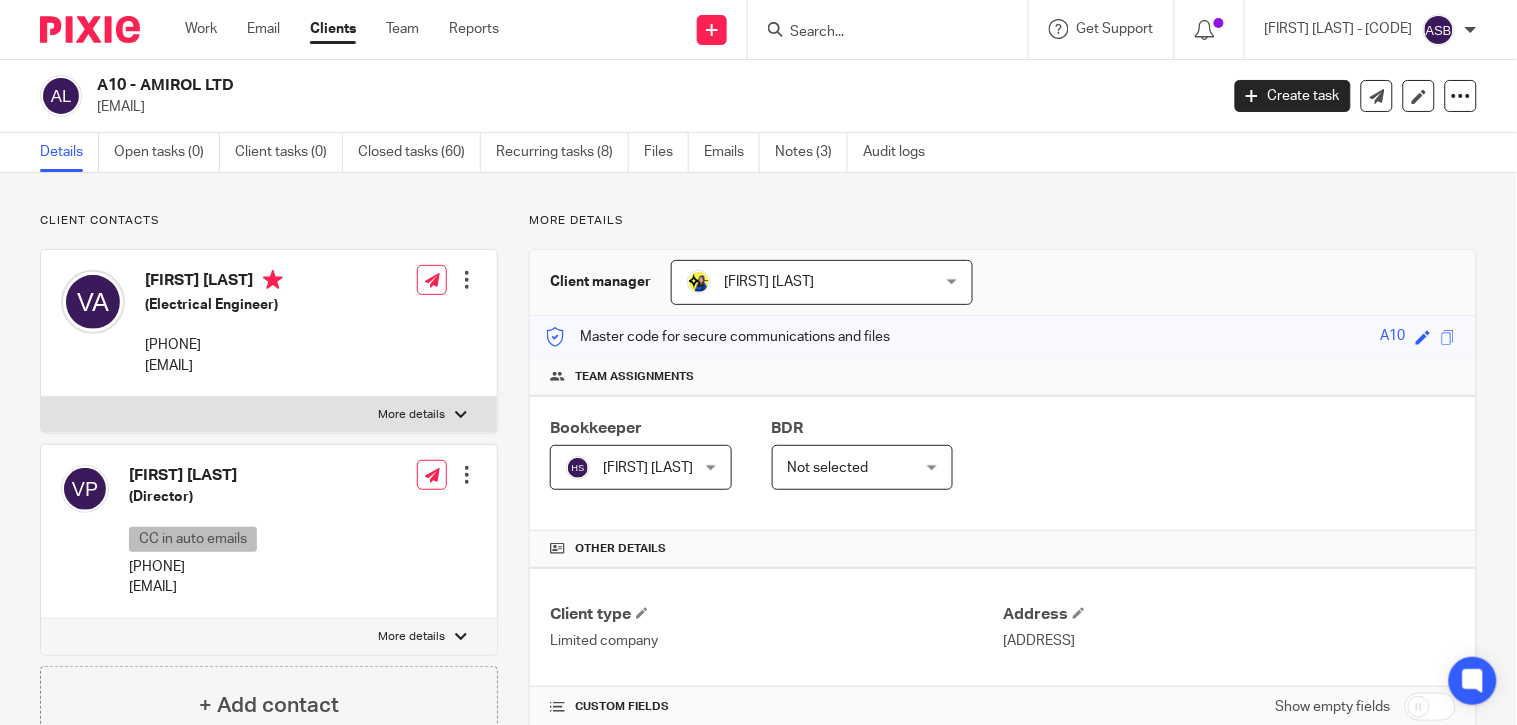 drag, startPoint x: 143, startPoint y: 83, endPoint x: 241, endPoint y: 84, distance: 98.005104 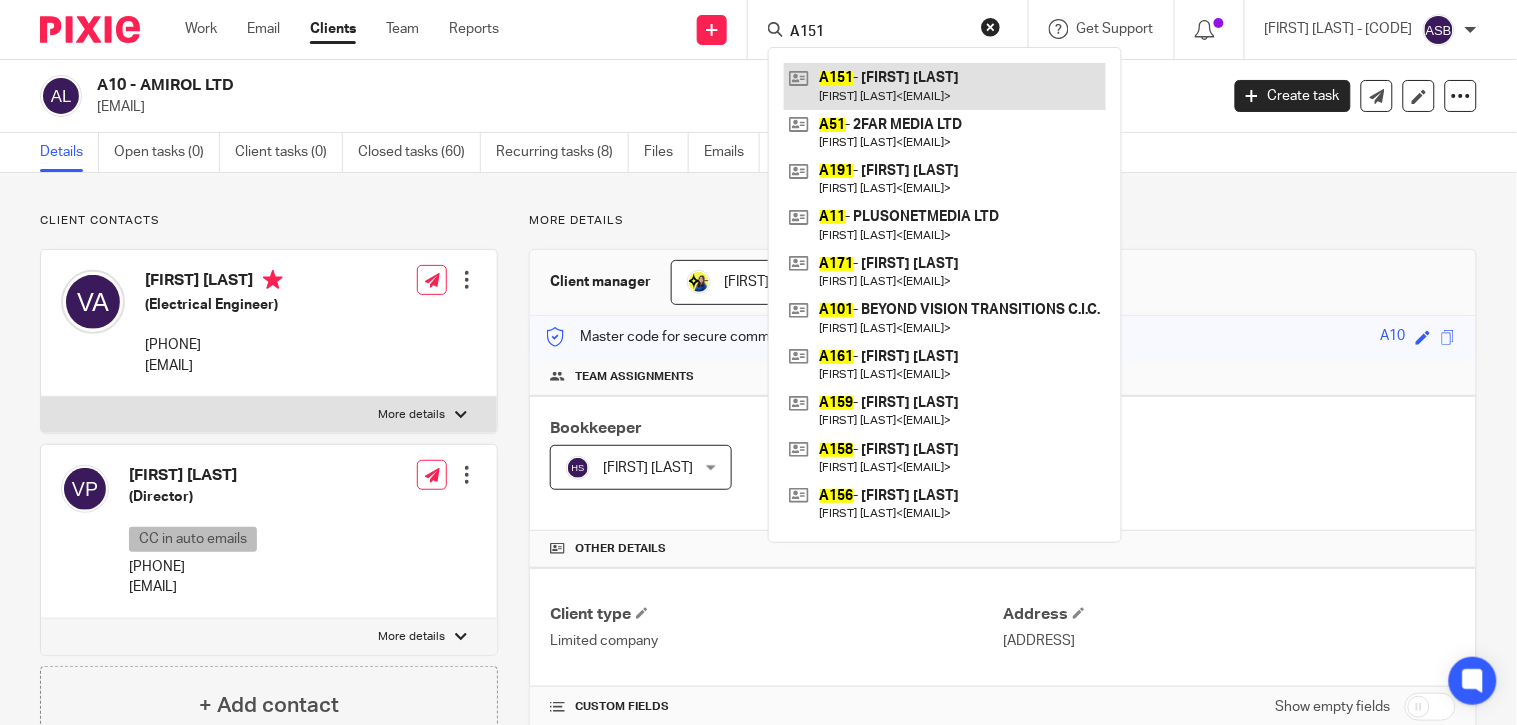 type on "A151" 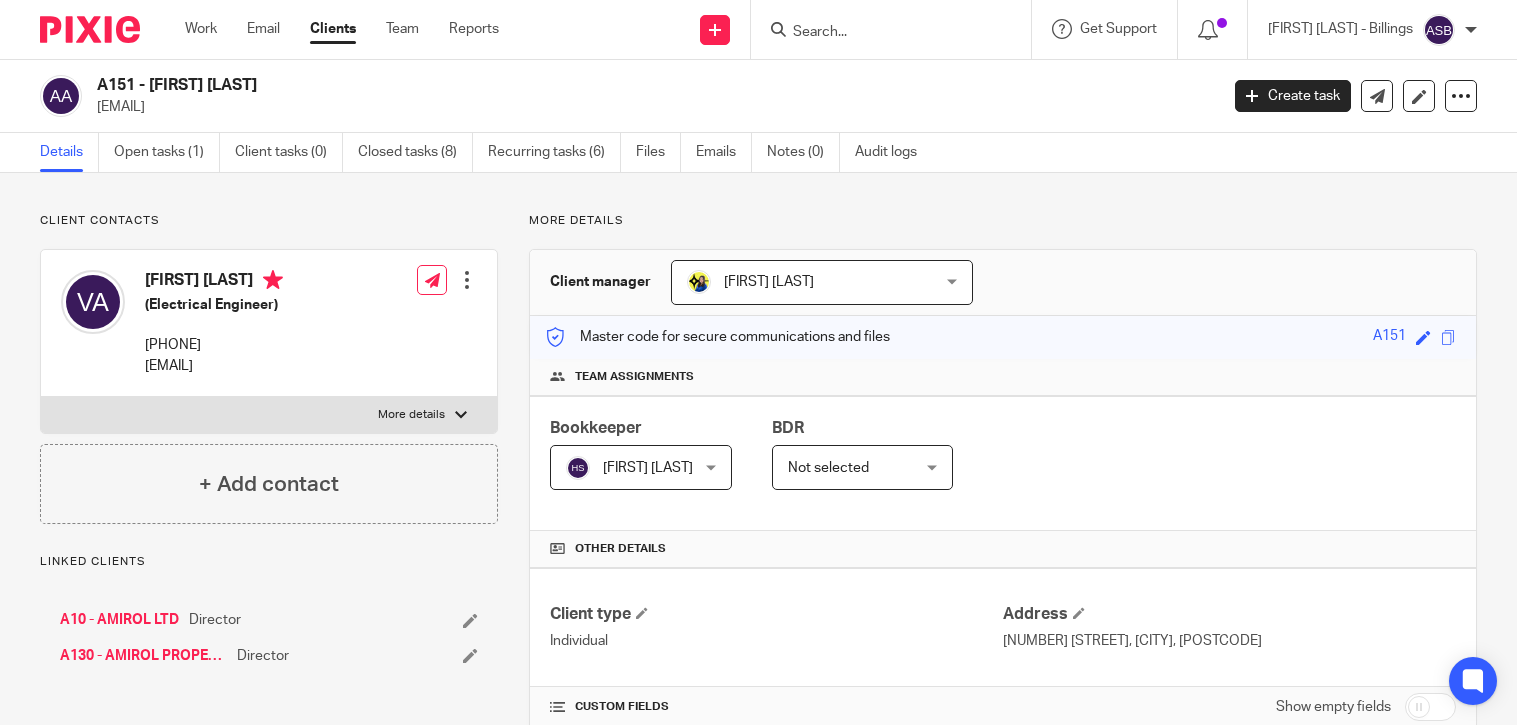 scroll, scrollTop: 0, scrollLeft: 0, axis: both 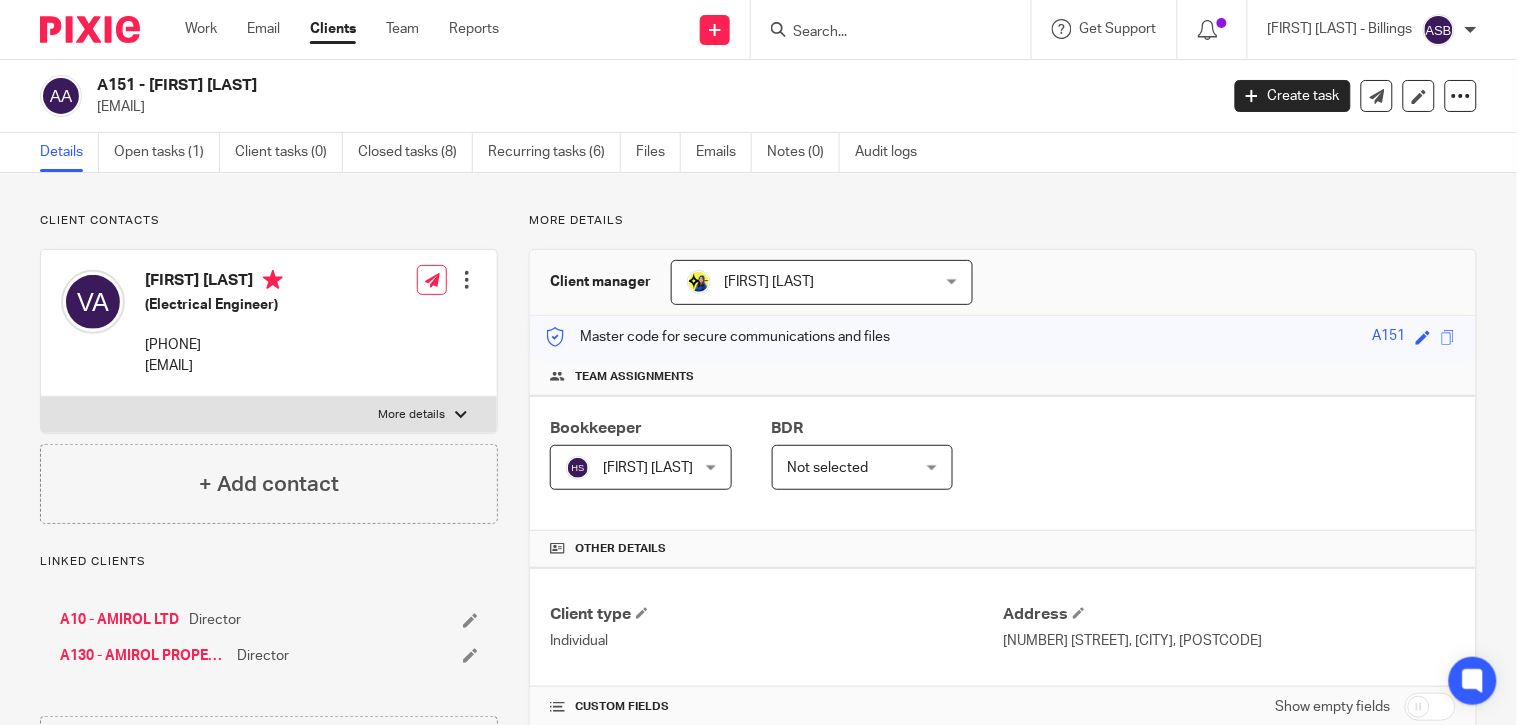 click at bounding box center [891, 29] 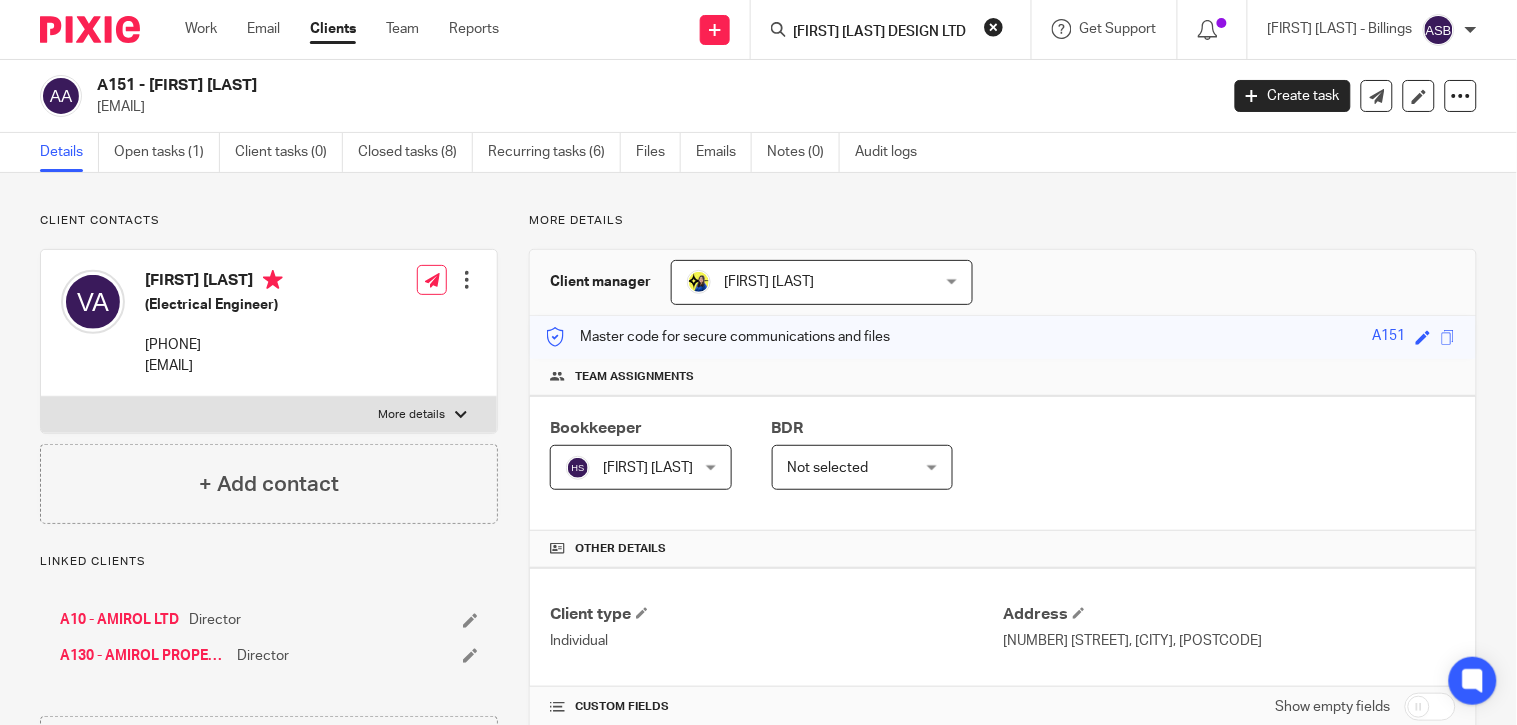 scroll, scrollTop: 0, scrollLeft: 4, axis: horizontal 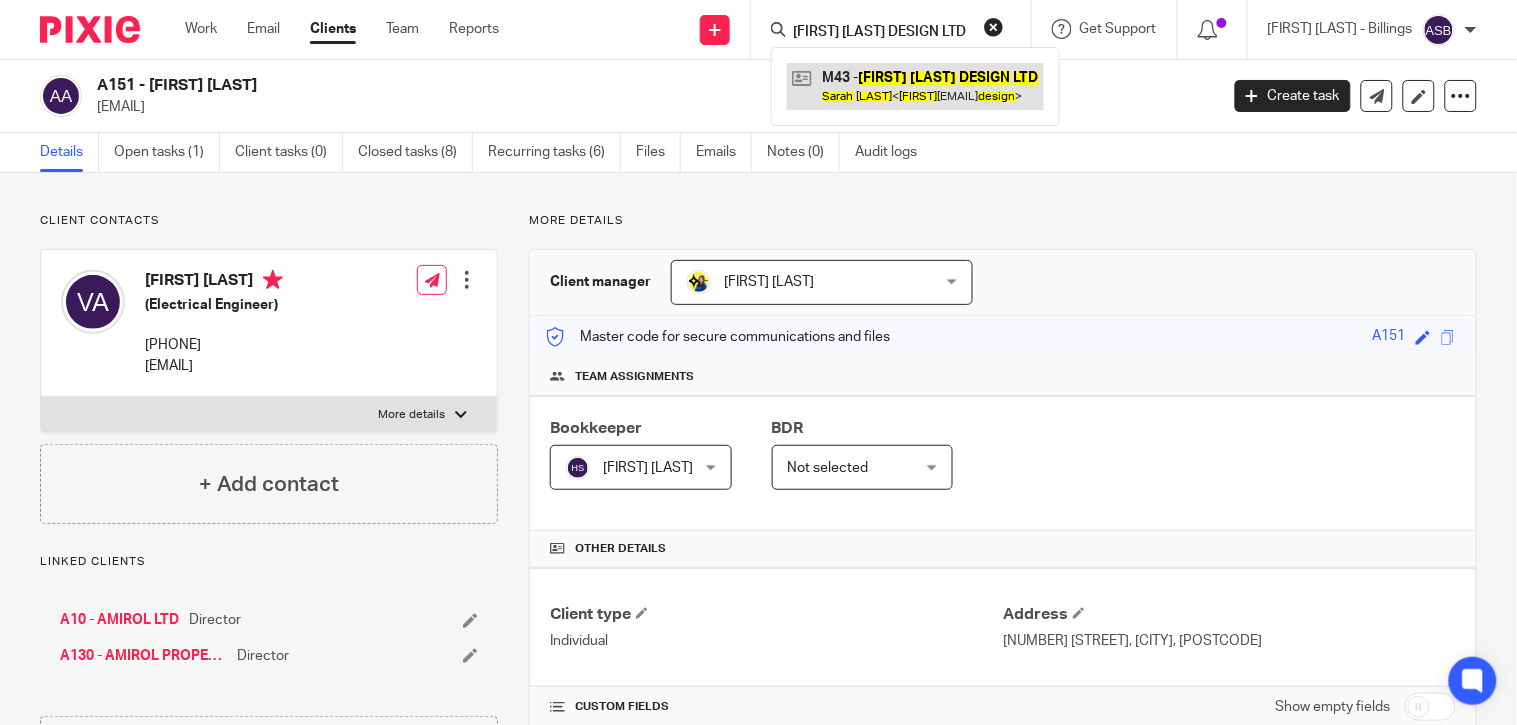type on "[FIRST] [LAST] DESIGN LTD" 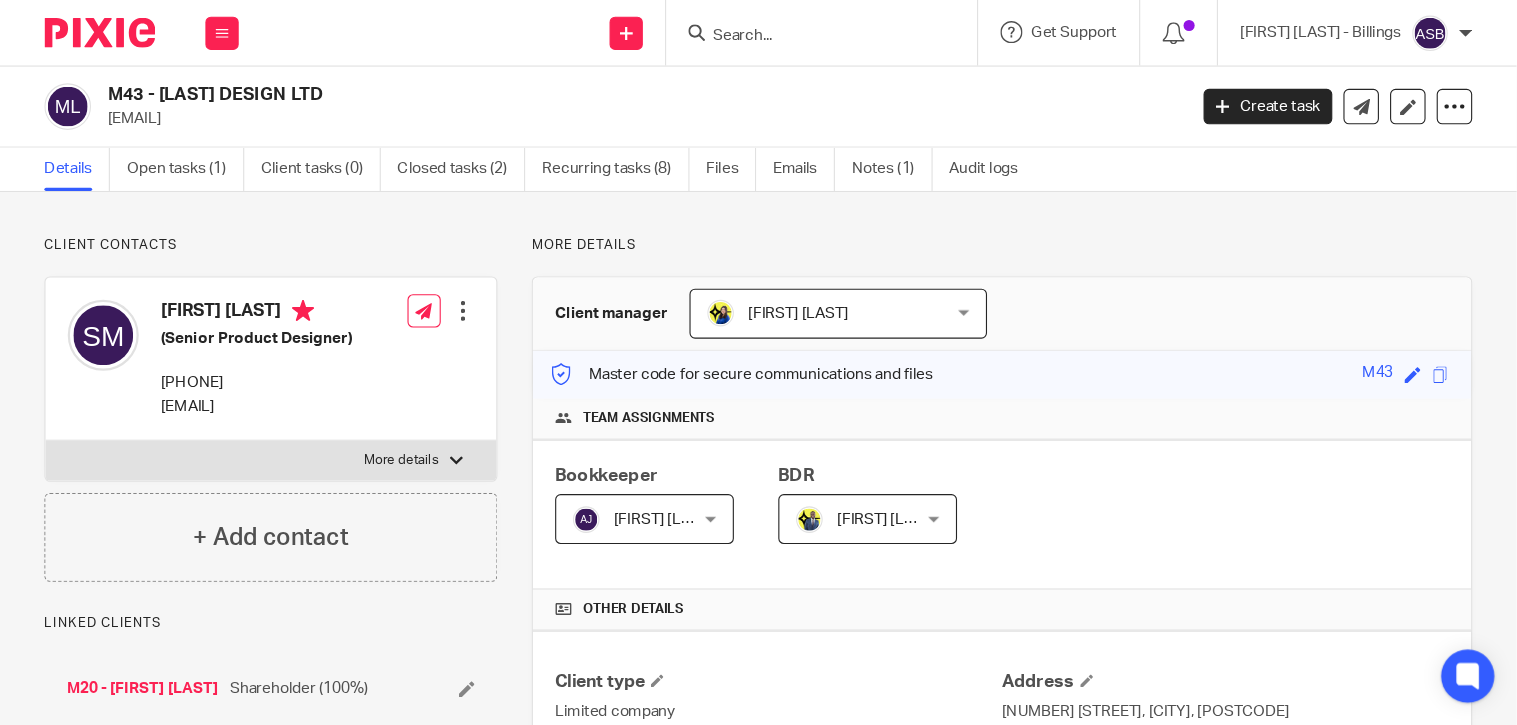 scroll, scrollTop: 0, scrollLeft: 0, axis: both 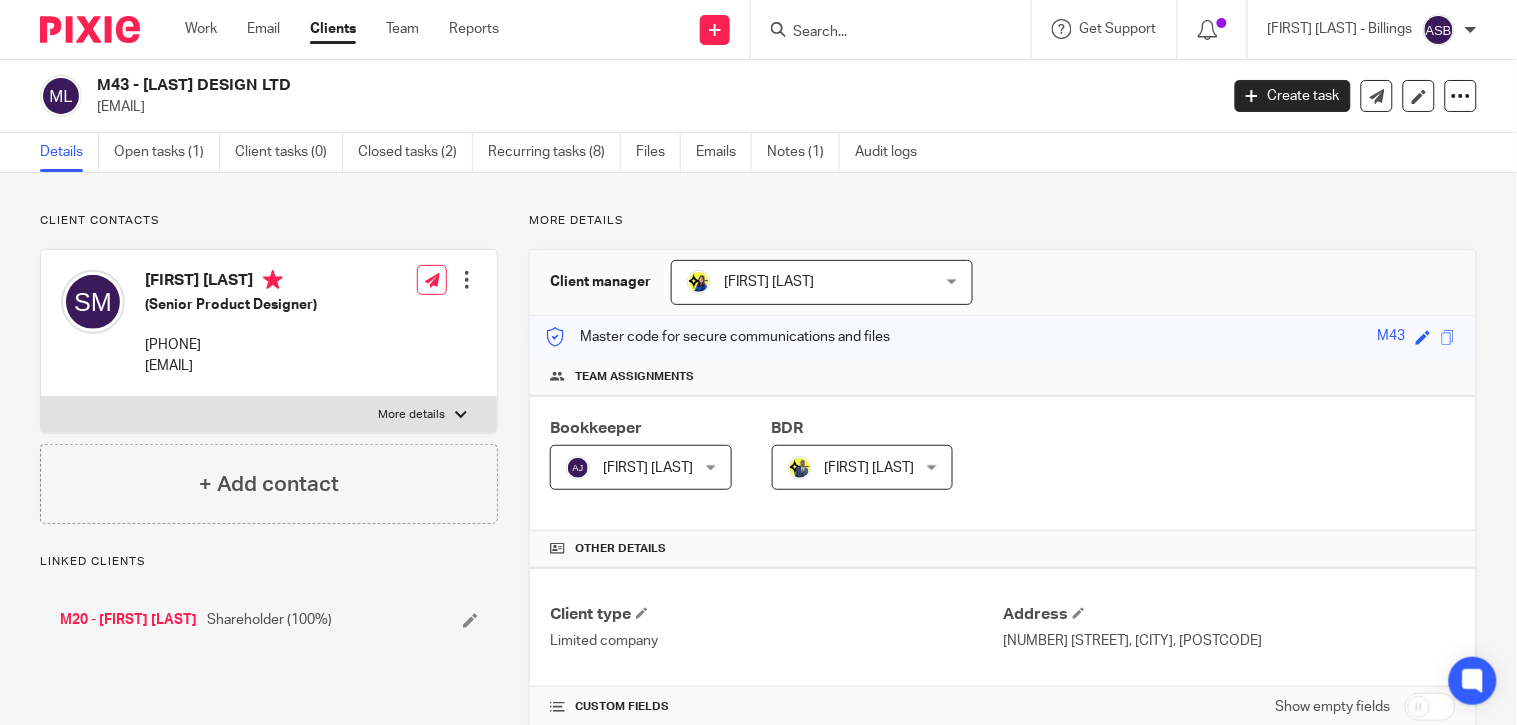 click at bounding box center [881, 33] 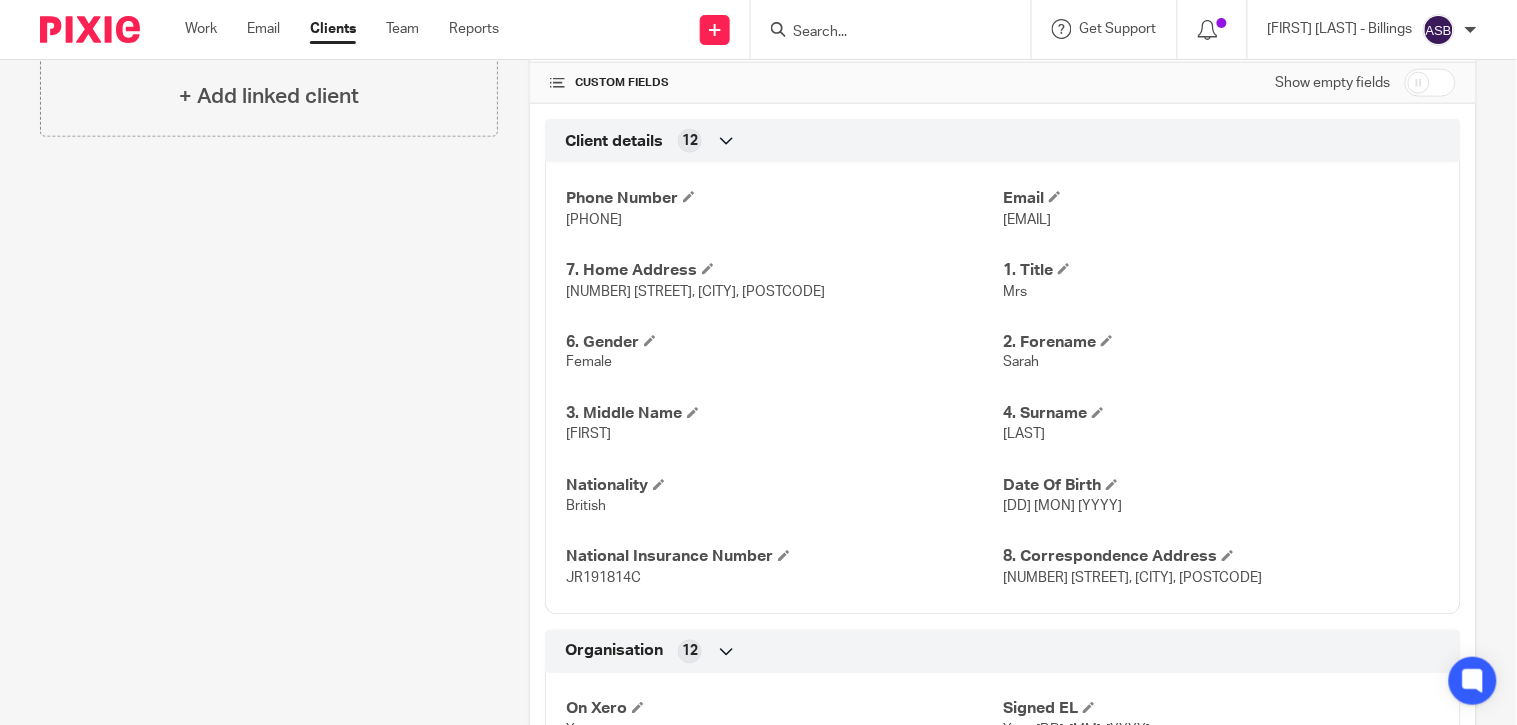 scroll, scrollTop: 222, scrollLeft: 0, axis: vertical 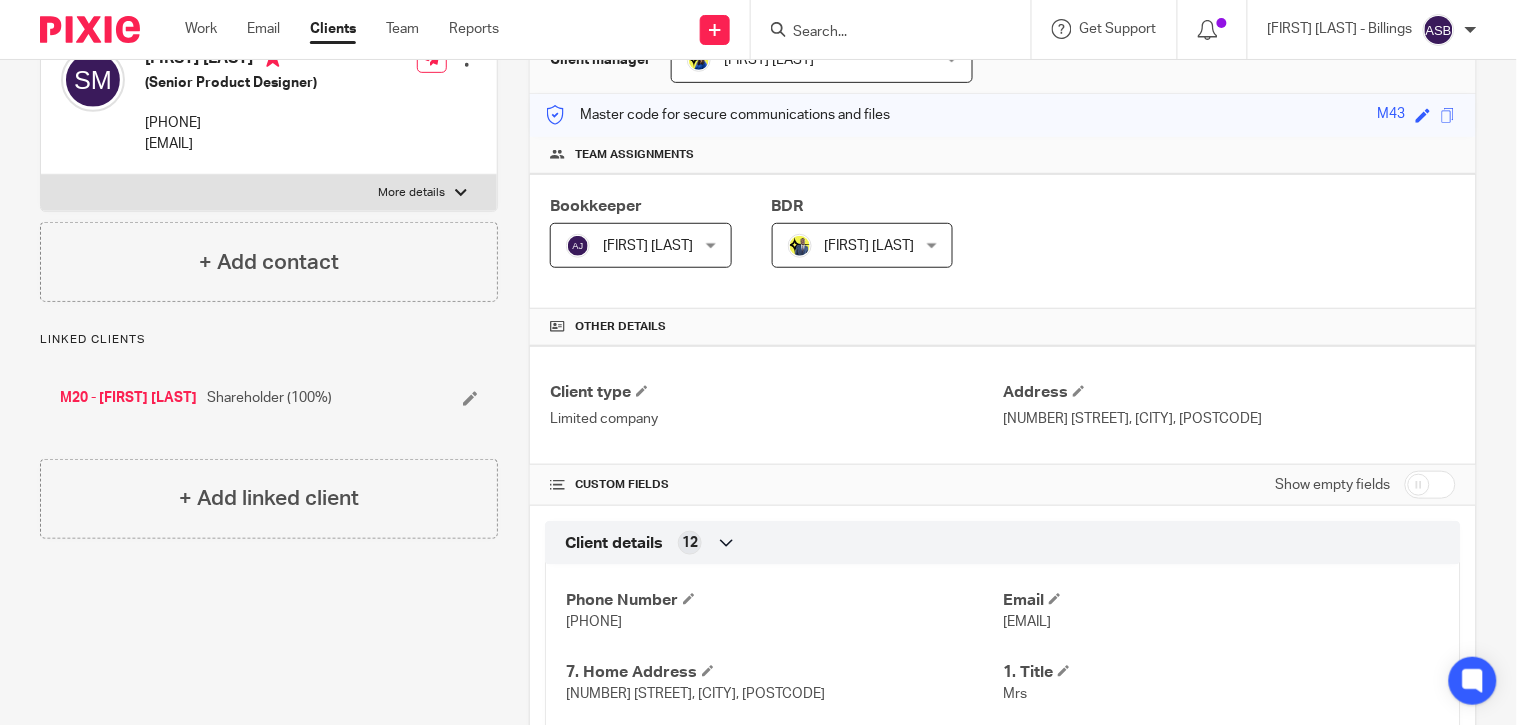 click at bounding box center [1430, 485] 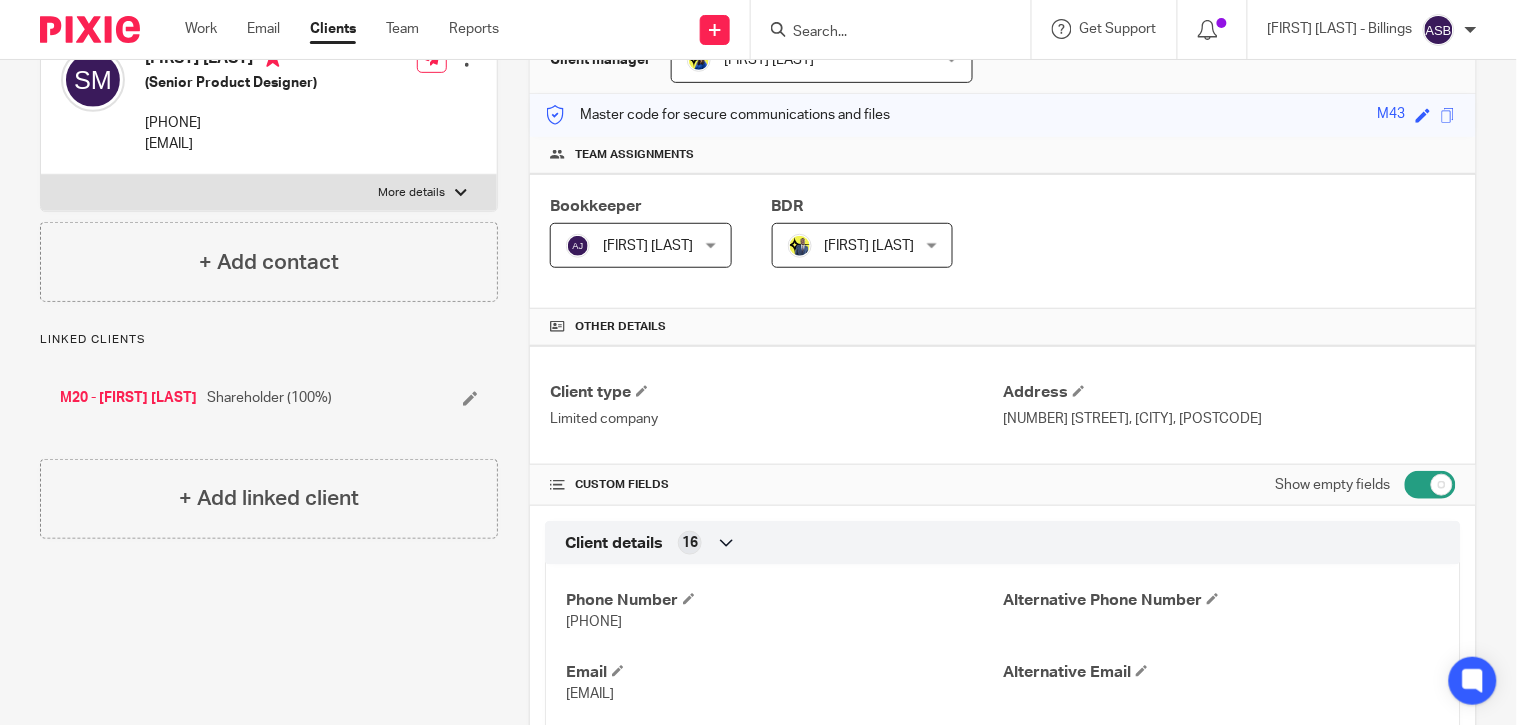 click at bounding box center [1430, 485] 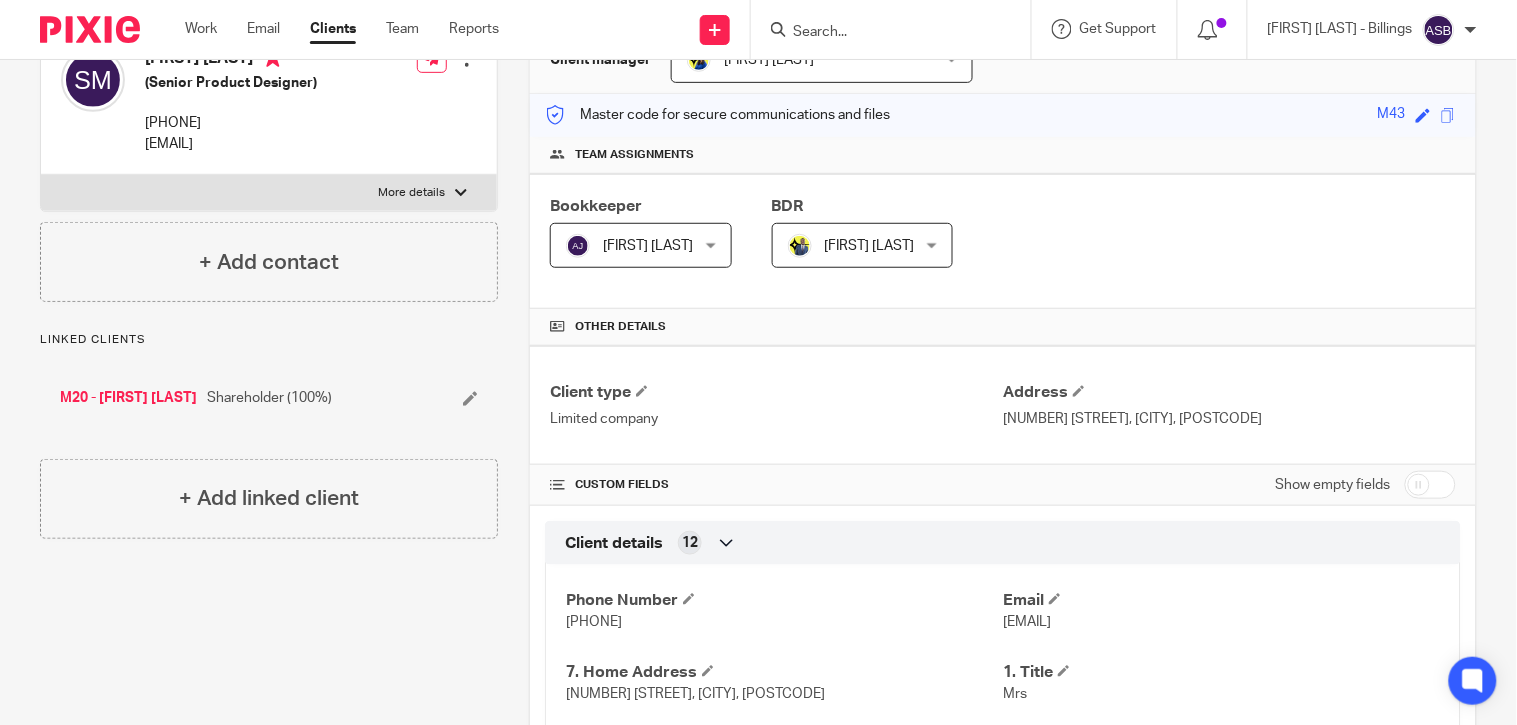 click at bounding box center (1430, 485) 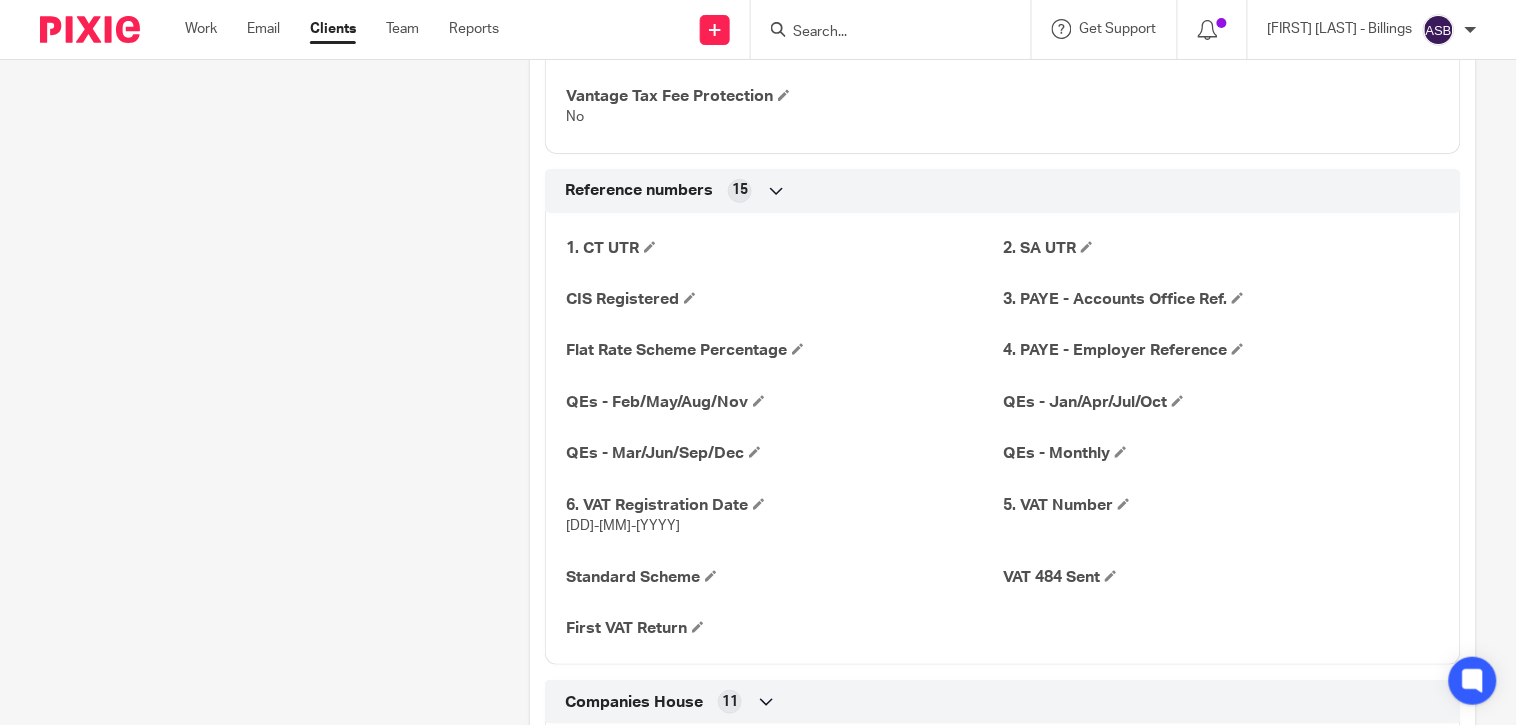 scroll, scrollTop: 2000, scrollLeft: 0, axis: vertical 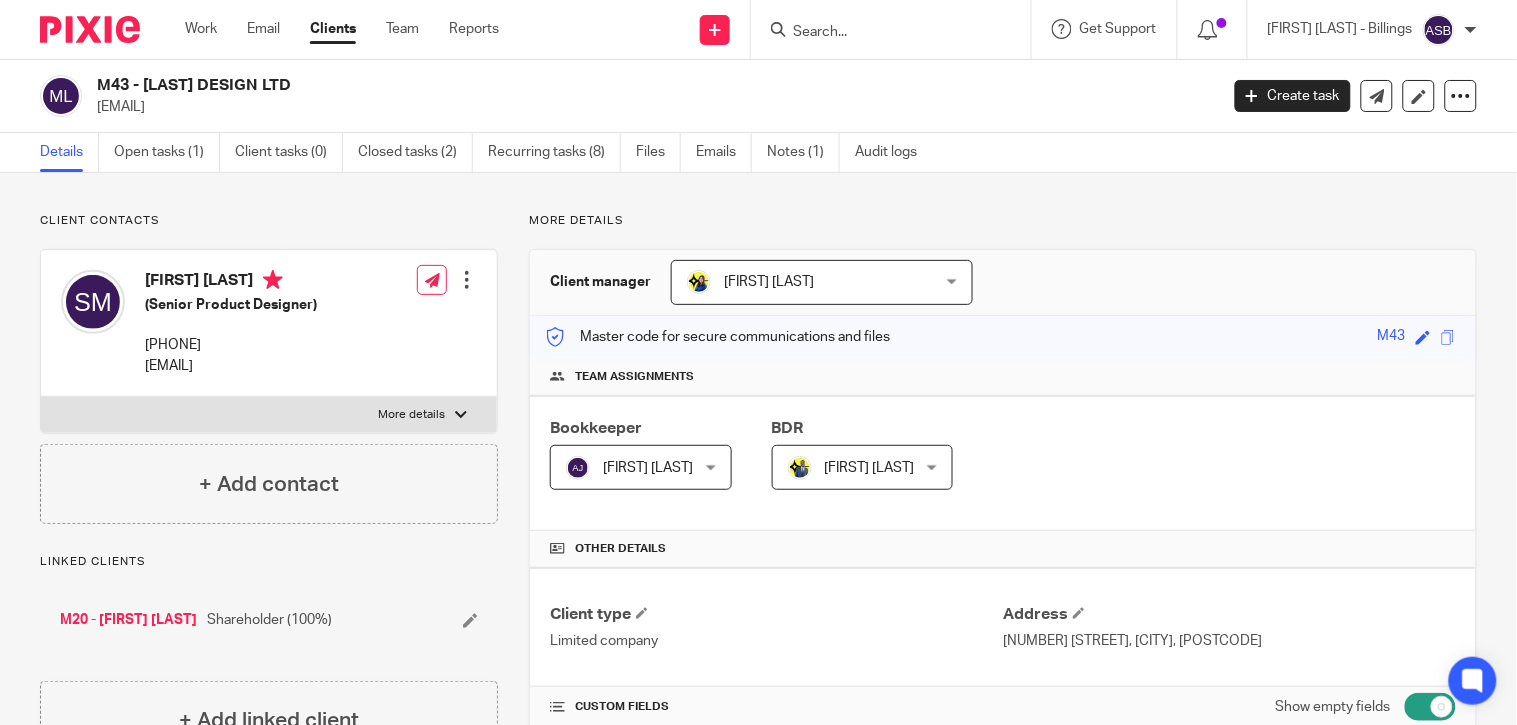 click on "Master code for secure communications and files
M43
Save
M43" at bounding box center (1003, 337) 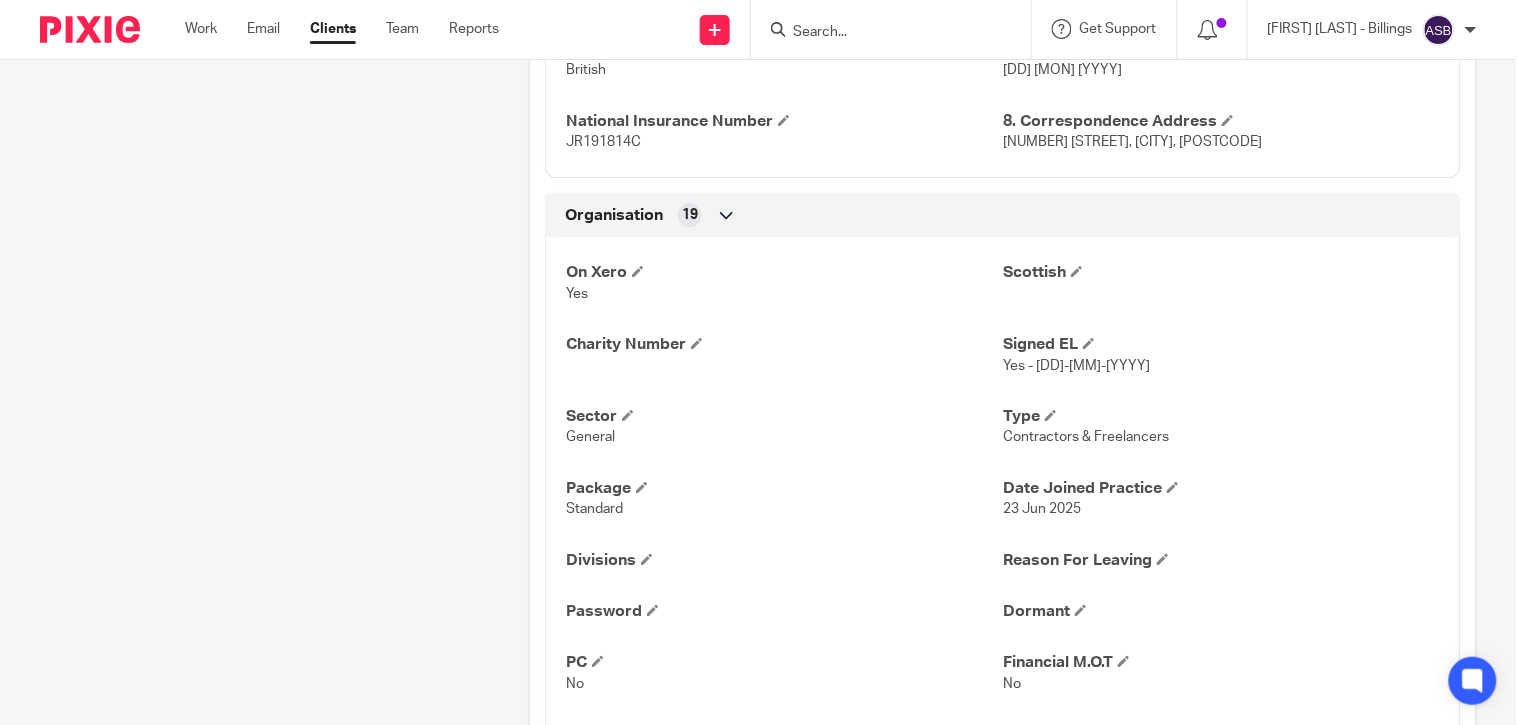 scroll, scrollTop: 1222, scrollLeft: 0, axis: vertical 